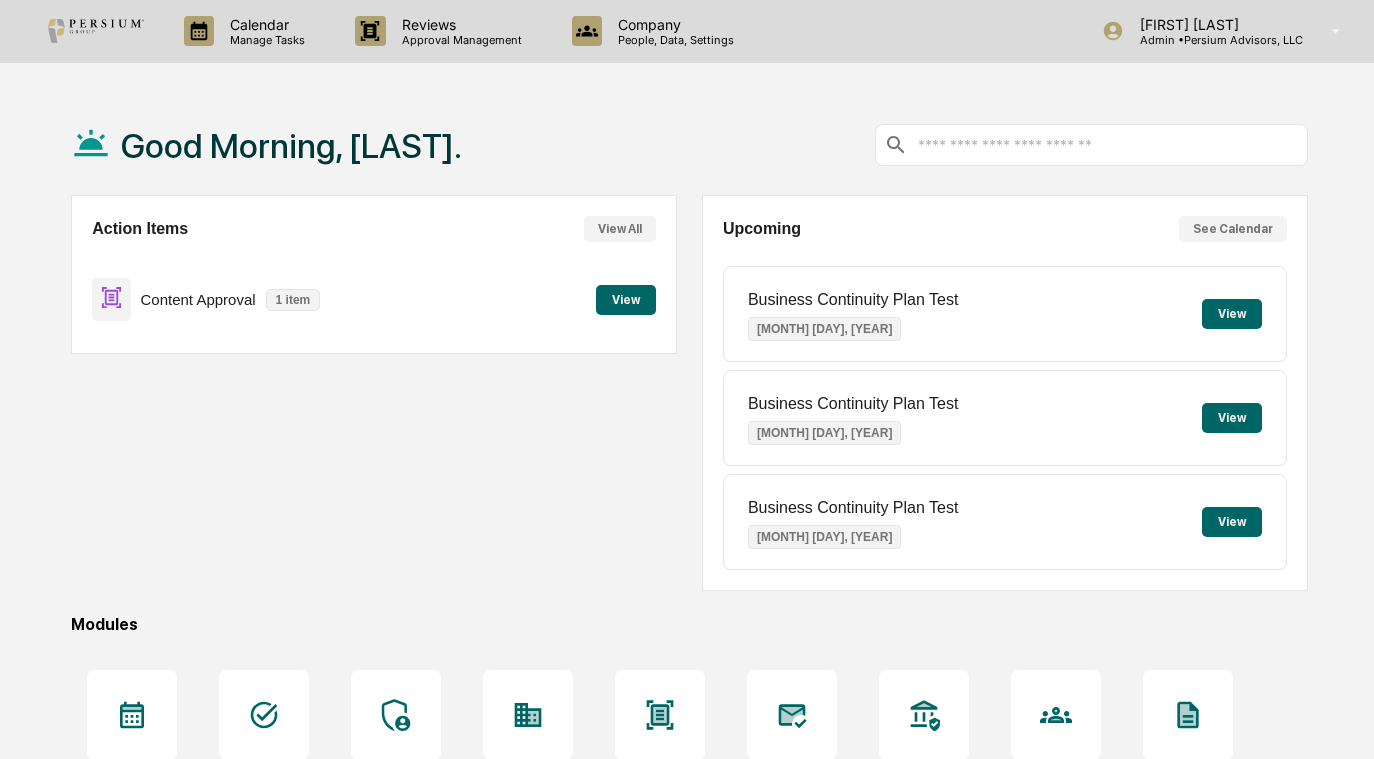 scroll, scrollTop: 0, scrollLeft: 0, axis: both 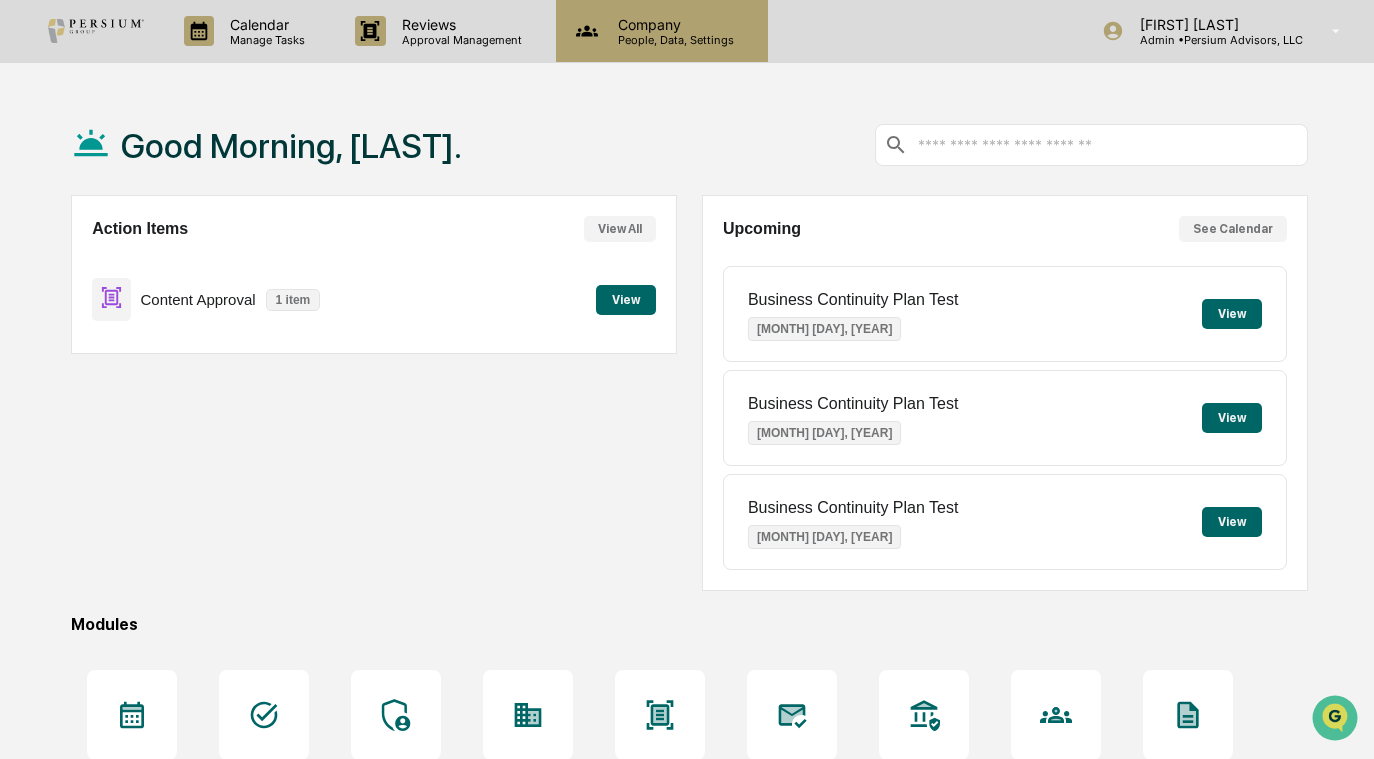 click on "People, Data, Settings" at bounding box center (673, 40) 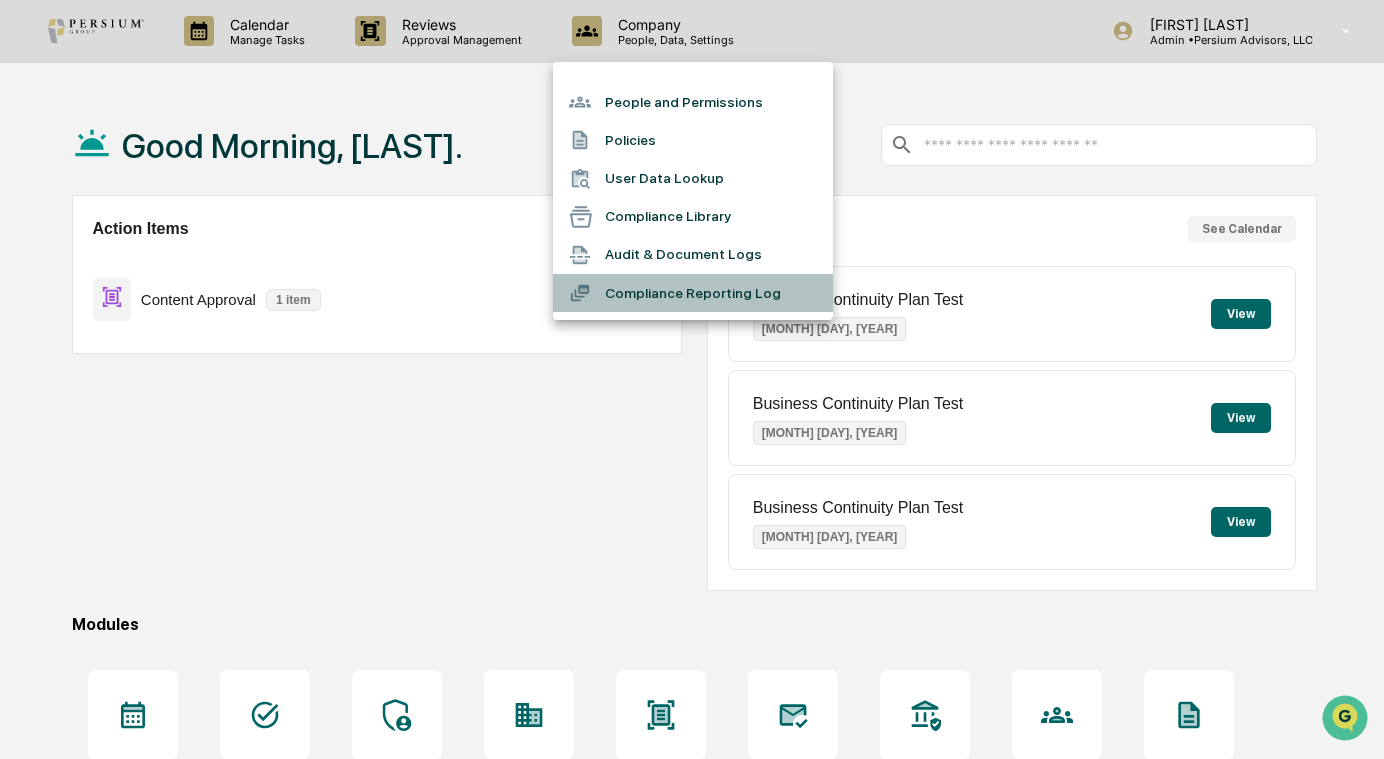 click on "Compliance Reporting Log" at bounding box center (693, 293) 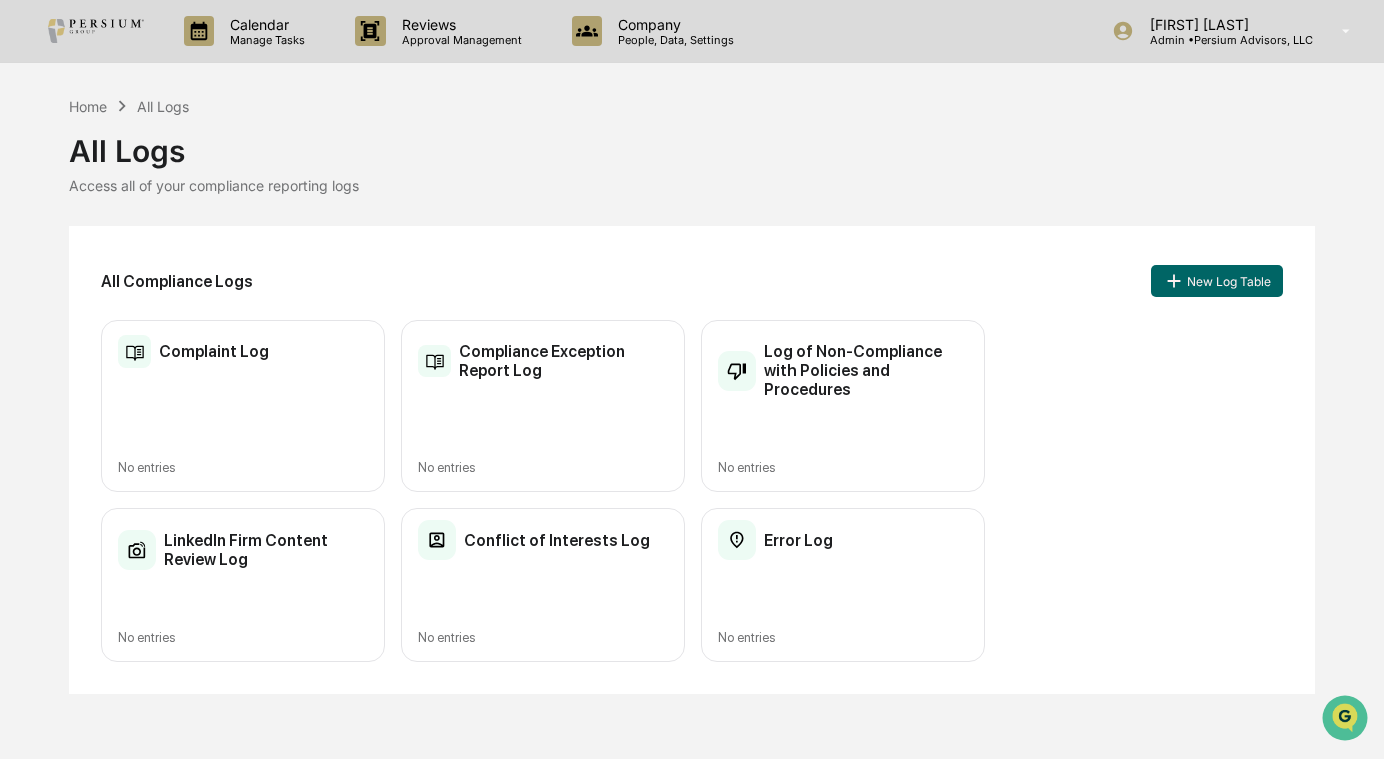 click on "Error Log" at bounding box center [775, 540] 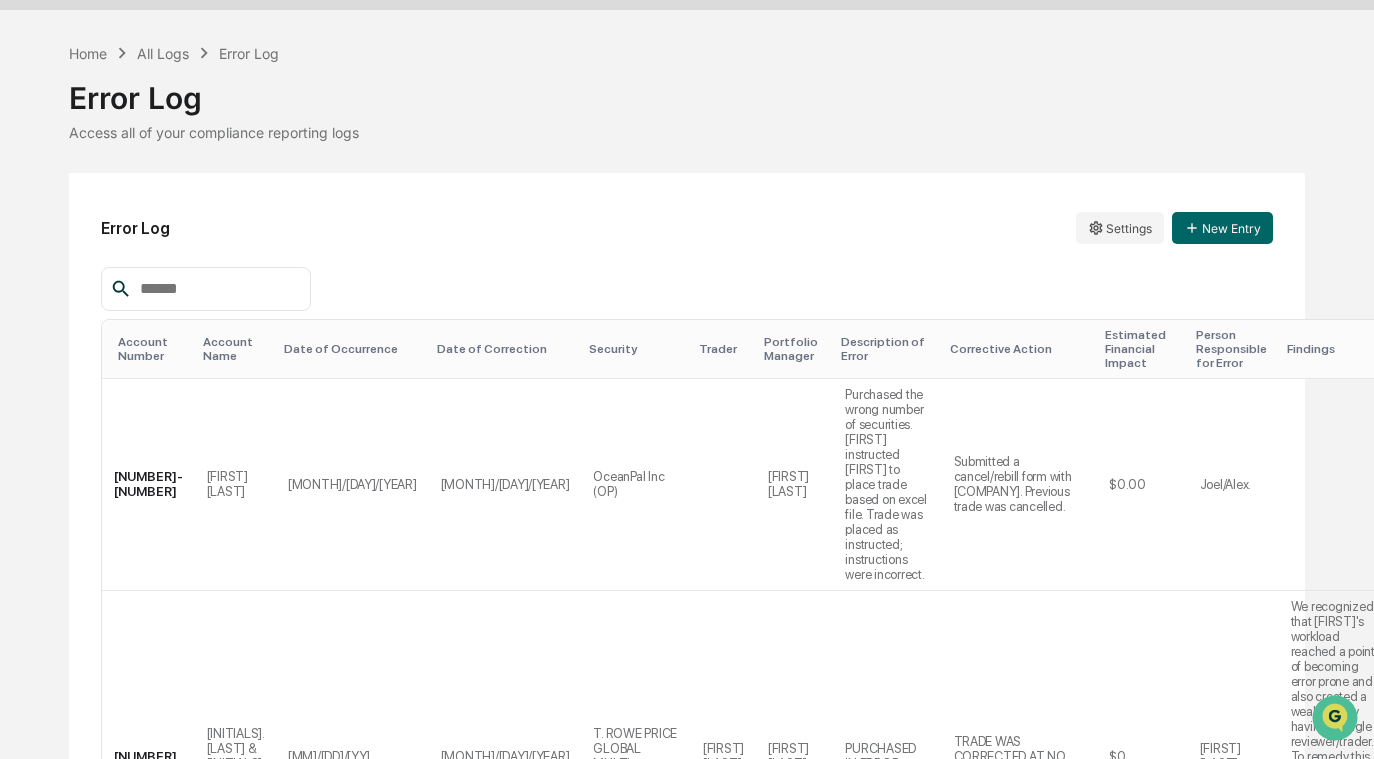 scroll, scrollTop: 0, scrollLeft: 0, axis: both 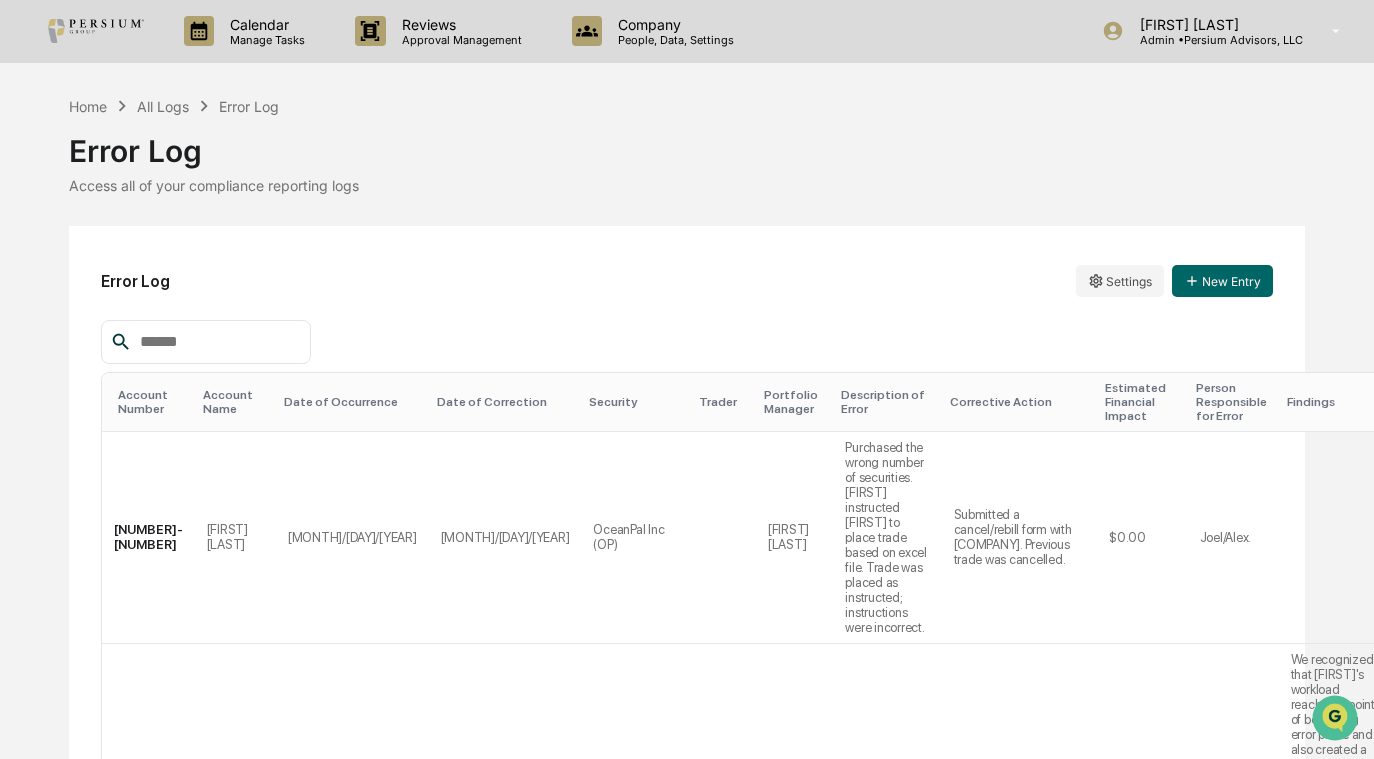 click on "[FIRST] [LAST] 2733-8049 ERIC A LONGMAN & DONNA M LONGMAN DESIGNATED BPLAN/TOD [MM]/[DD]/[YY] [MM]/[DD]/[YY] Schwab Total Stock Market Index Fund® [FIRST] [LAST] [FIRST] [LAST], previously [FIRST] [LAST] $107.00 [FIRST] [LAST] AH AH" at bounding box center (687, 2084) 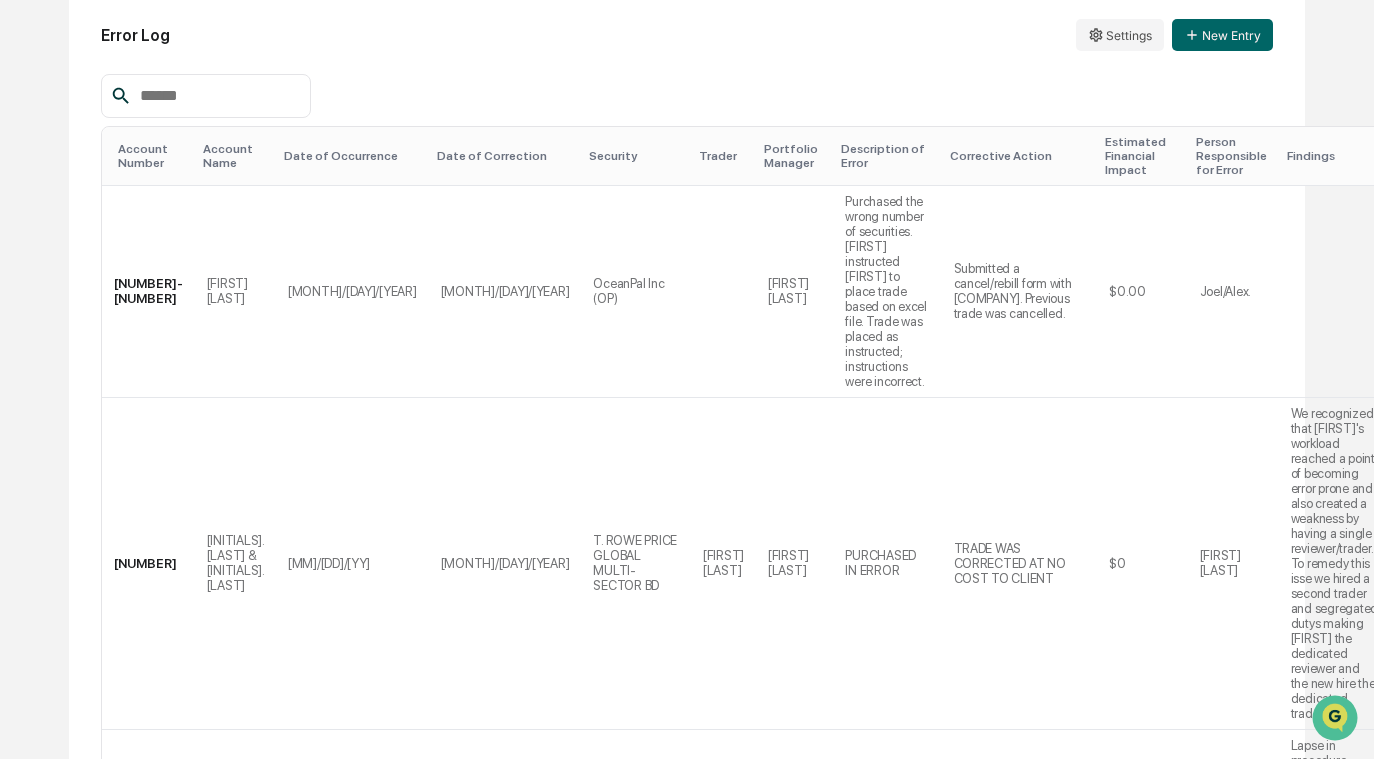 scroll, scrollTop: 0, scrollLeft: 0, axis: both 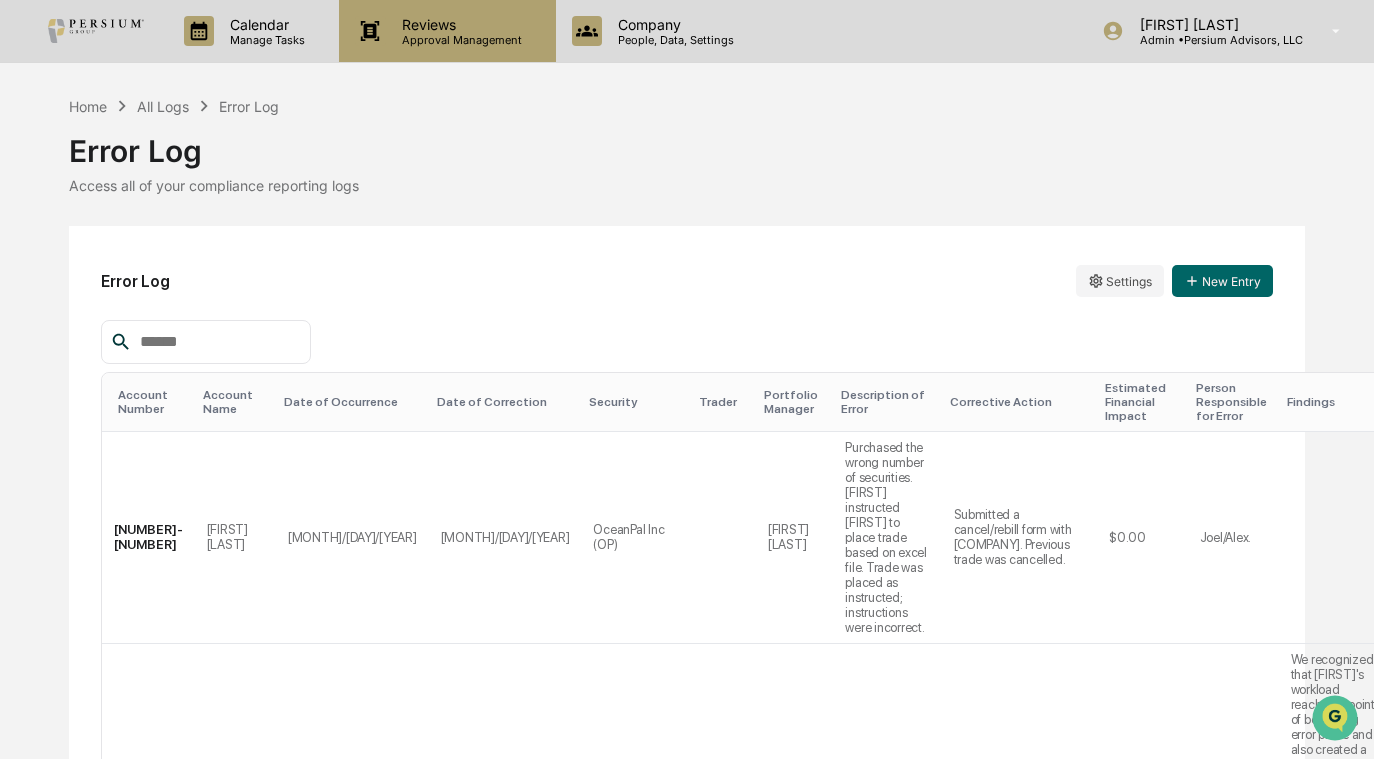 click on "Reviews Approval Management" at bounding box center [447, 31] 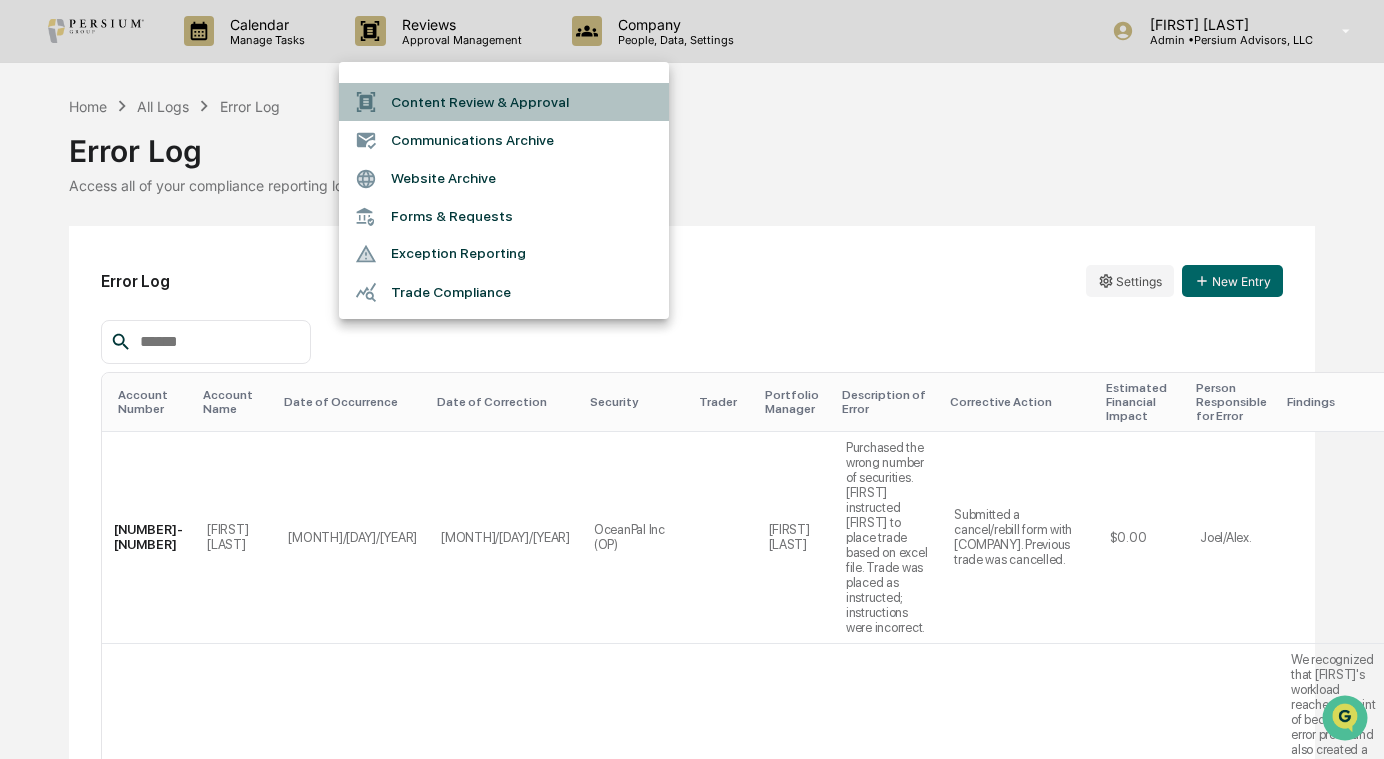 click on "Content Review & Approval" at bounding box center (504, 102) 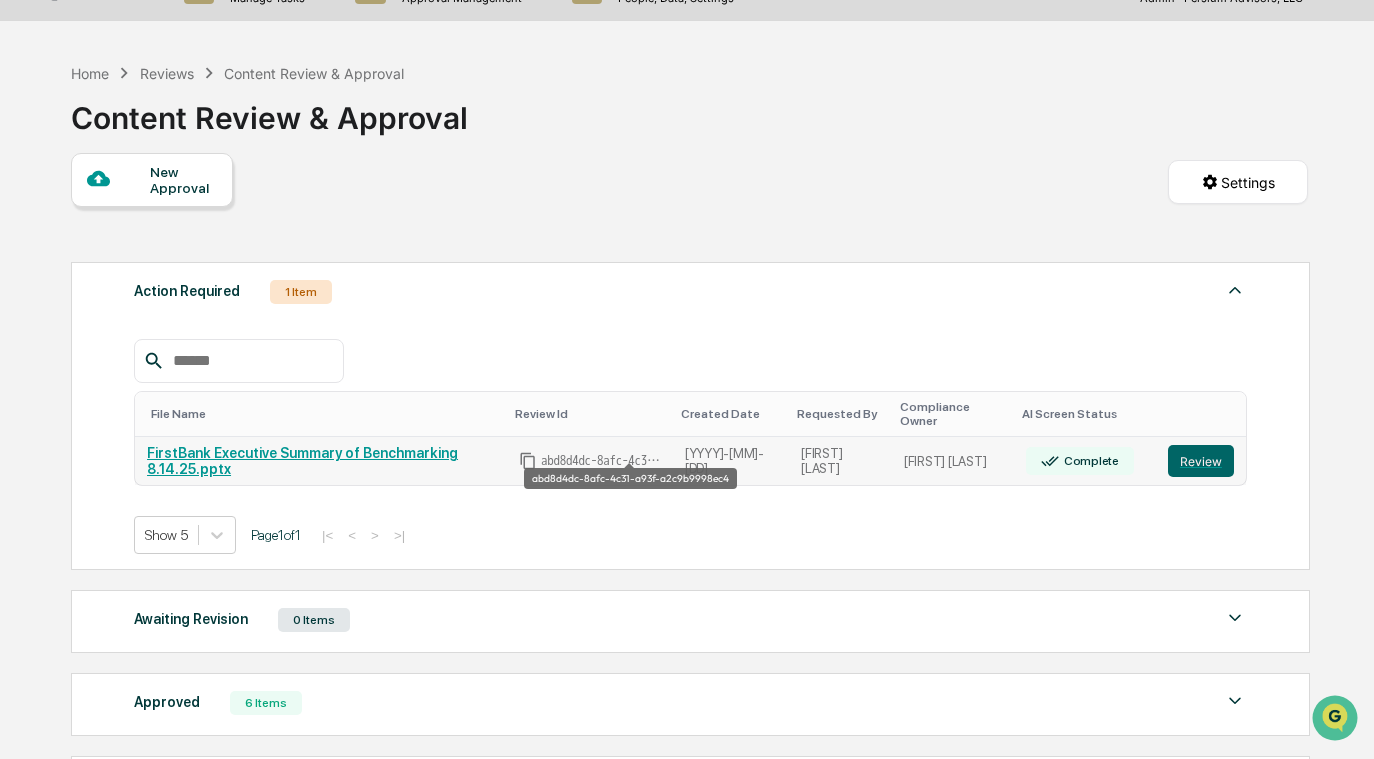 scroll, scrollTop: 0, scrollLeft: 0, axis: both 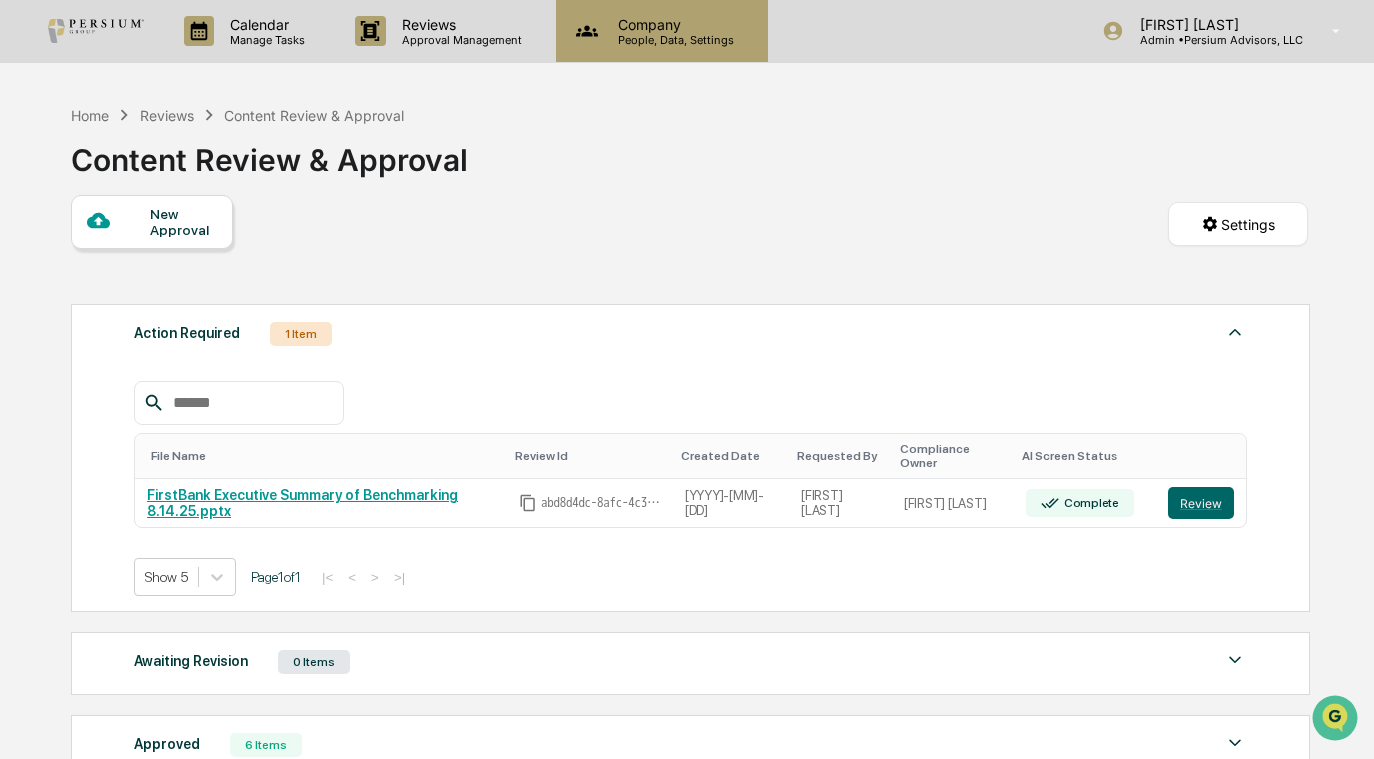 click on "Company" at bounding box center [673, 24] 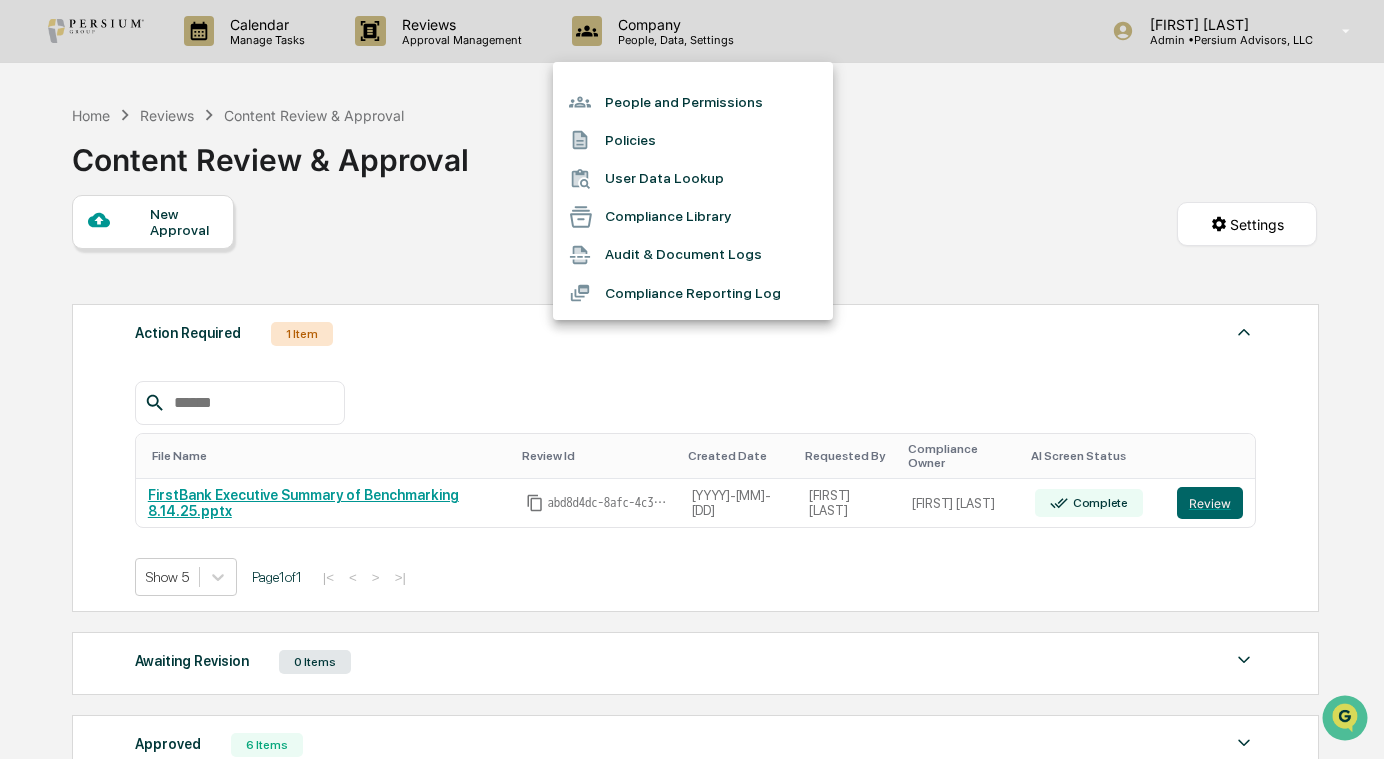 click on "Compliance Reporting Log" at bounding box center [693, 293] 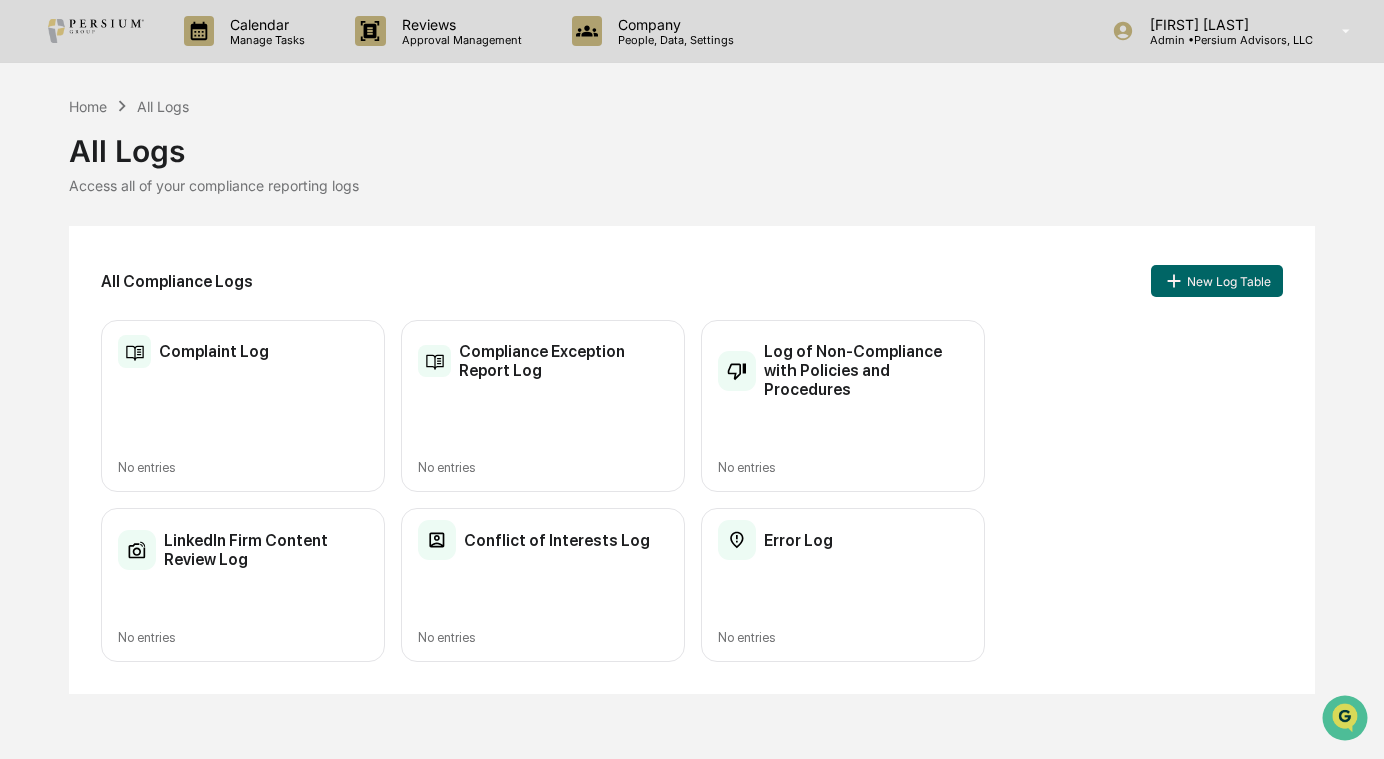 click on "Error Log" at bounding box center [798, 540] 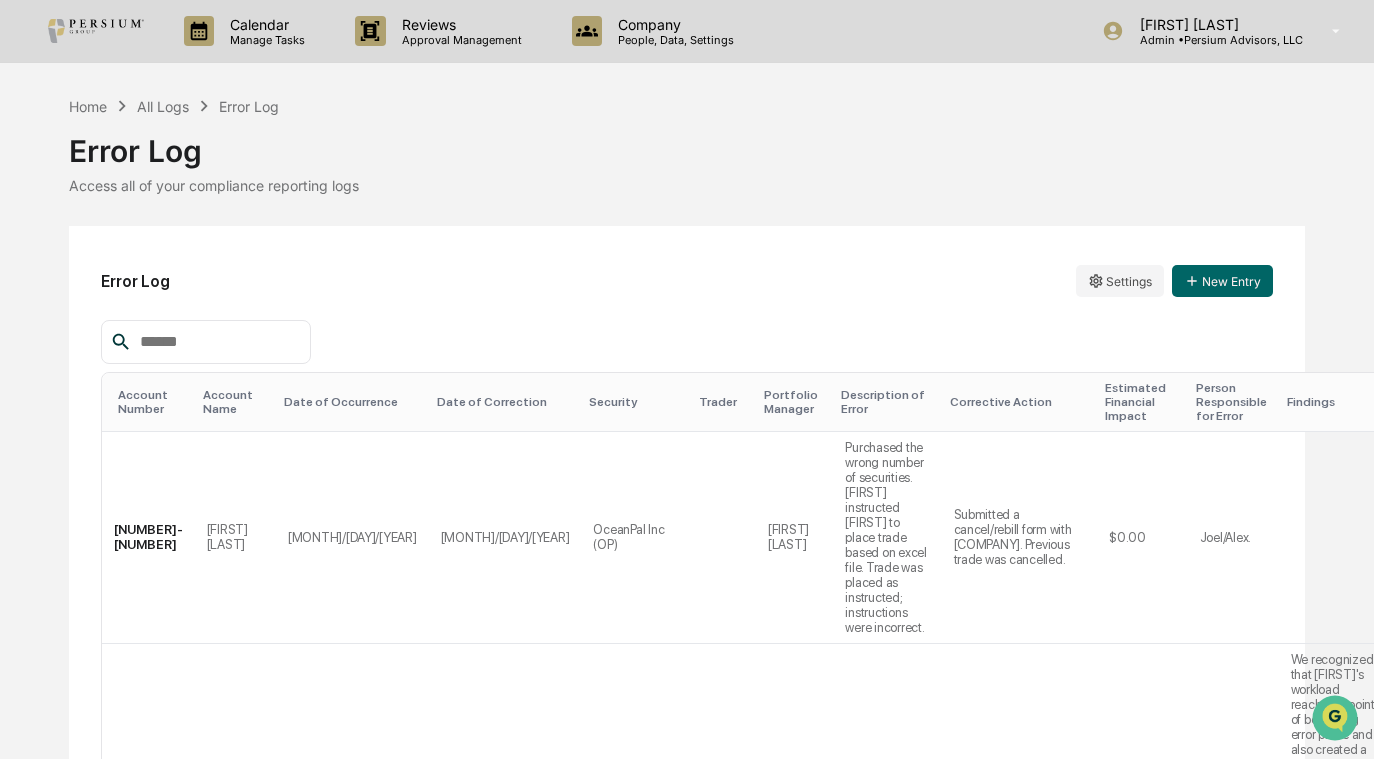 click on "Home All Logs Error Log Error Log Access all of your compliance reporting logs Error Log Settings New Entry Account Number  Account Name  Date of Occurrence  Date of Correction Security Trader Portfolio Manager Description of Error Corrective Action Estimated Financial Impact Person Responsible for Error Findings Created At Created By [NUMBER]-[NUMBER] [FIRST] [LAST] [MONTH]/[DAY]/[YEAR] [MONTH]/[DAY]/[YEAR] OceanPal Inc (OP) [FIRST] [LAST] Purchased the wrong number of securities. [FIRST] instructed [FIRST] to place trade based on excel file. Trade was placed as instructed; instructions were incorrect. Submitted a cancel/rebill form with Schwab. Previous trade was cancelled.  $0.00 [FIRST]/[FIRST].  Jul 8, [YEAR] AH [FIRST] [LAST] [NUMBER]-[NUMBER] [INITIALS]. [LAST] & [INITIALS]. [LAST] [MONTH]/[DAY]/[YEAR] [MONTH]/[DAY]/[YEAR] T. ROWE PRICE GLOBAL MULTI-SECTOR BD [FIRST] [LAST] [FIRST] [LAST] PURCHASED IN ERROR TRADE WAS CORRECTED AT NO COST TO CLIENT $0 [FIRST] [LAST] Jul 17, [YEAR] AH [FIRST] [LAST] [NUMBER]-[NUMBER] [FIRST] [LAST] [INITIALS] [LAST] [LAST] [MONTH]/[DAY]/[YEAR] [MONTH]/[DAY]/[YEAR] [FIRST] [LAST] $107.00 [FIRST] [LAST] AH 1" at bounding box center (687, 2018) 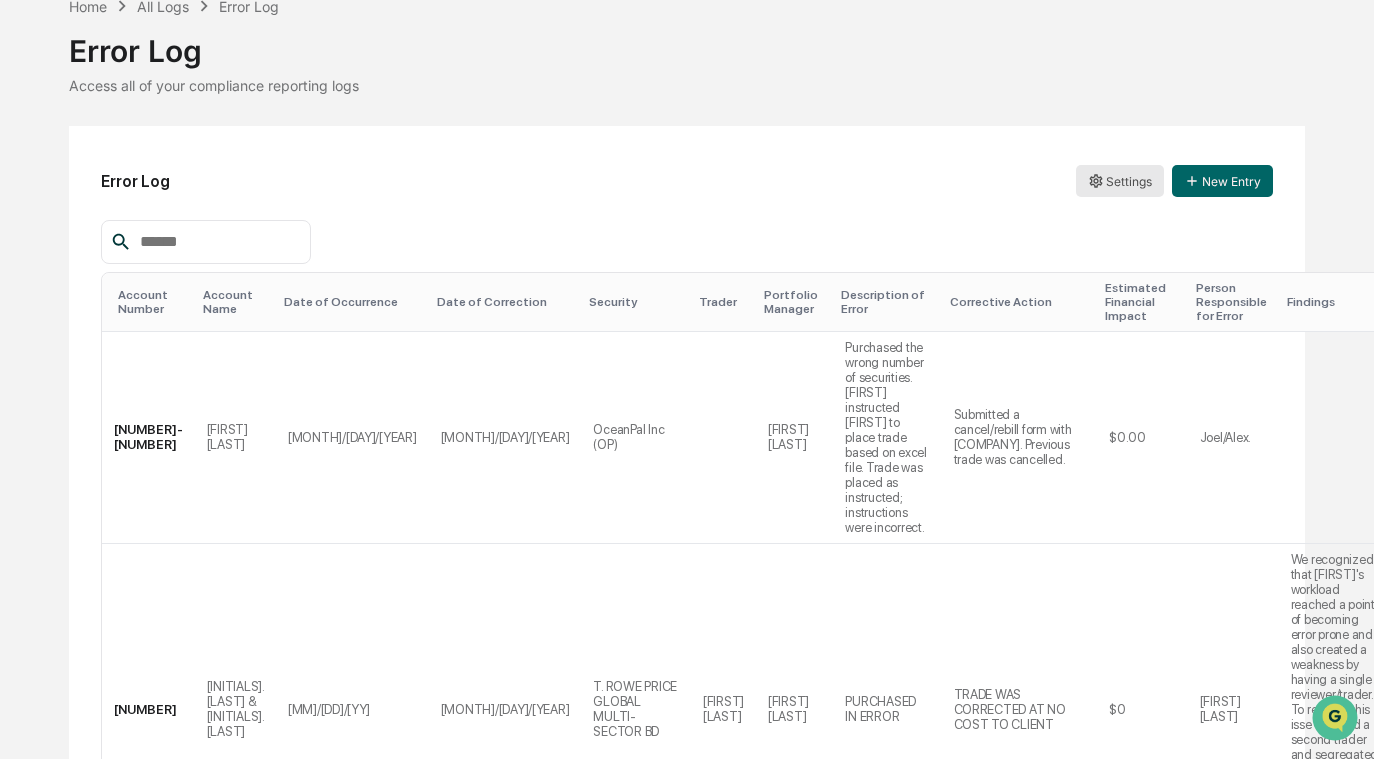 click on "Calendar Manage Tasks Reviews Approval Management Company People, Data, Settings [FIRST] [LAST] Admin • Persium Advisors, LLC Home All Logs Error Log Error Log Access all of your compliance reporting logs Error Log Settings New Entry Account Number Account Name Date of Occurrence Date of Correction Security Trader Portfolio Manager Description of Error Corrective Action Estimated Financial Impact Person Responsible for Error Findings Created At Created By 7098-6270 [FIRST] [LAST] [MM]/[DD]/[YY] [MM]/[DD]/[YY] OceanPal Inc (OP) [FIRST] [LAST] Purchased the wrong number of securities. [FIRST] instructed [FIRST] to place trade based on excel file. Trade was placed as instructed; instructions were incorrect. Submitted a cancel/rebill form with Schwab. Previous trade was cancelled. $0.00 [FIRST]/[FIRST]. Jul [DAY], [YEAR] AH [FIRST] [LAST] 2205-8280 D. MAGUIGAN & M. MAGUIGAN [MM]/[DD]/[YY] [MM]/[DD]/[YY] T. ROWE PRICE GLOBAL MULTI-SECTOR BD [FIRST] [LAST] [FIRST] [LAST] PURCHASED IN ERROR TRADE WAS CORRECTED AT NO COST TO CLIENT $0 [FIRST] [LAST] Jul [DAY], [YEAR] AH" at bounding box center [687, 279] 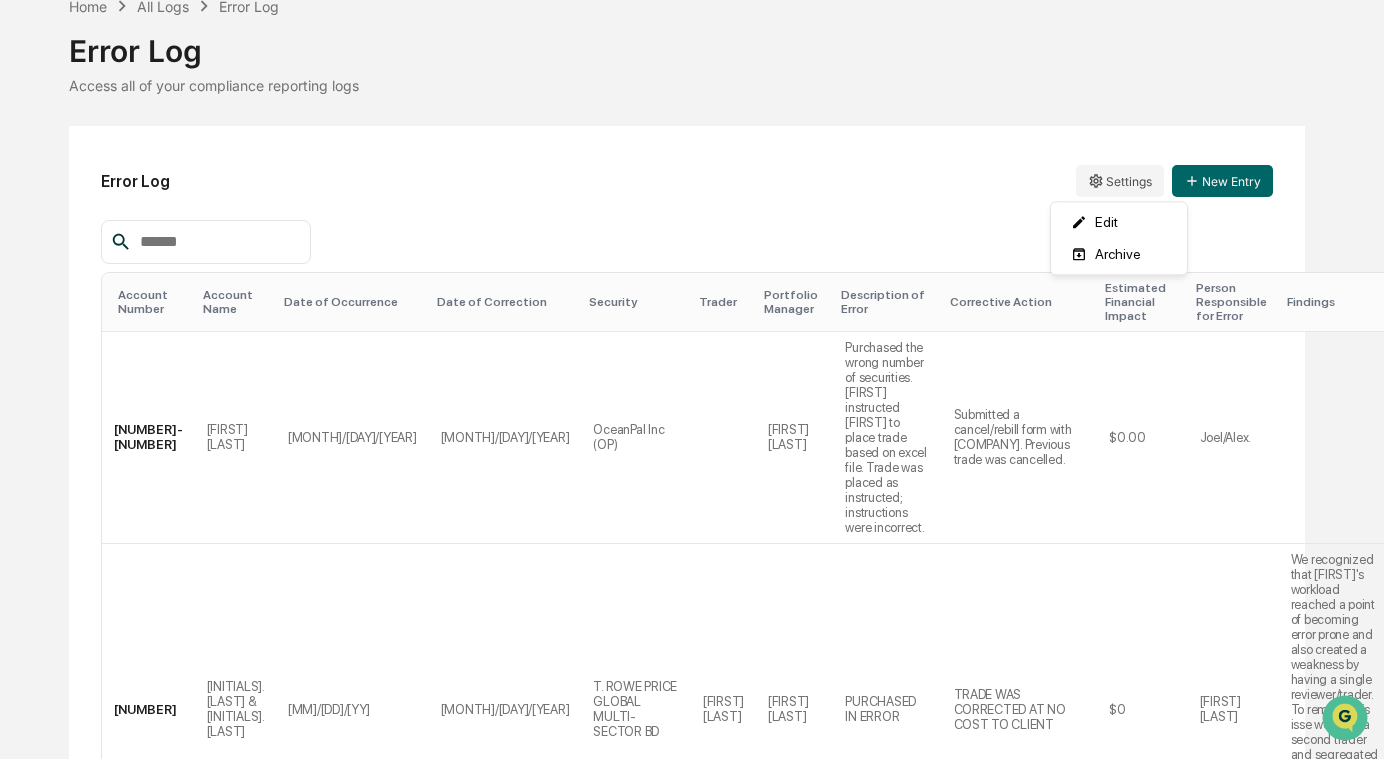 click on "Calendar Manage Tasks Reviews Approval Management Company People, Data, Settings [FIRST] [LAST] Admin • Persium Advisors, LLC Home All Logs Error Log Error Log Access all of your compliance reporting logs Error Log Settings New Entry Account Number Account Name Date of Occurrence Date of Correction Security Trader Portfolio Manager Description of Error Corrective Action Estimated Financial Impact Person Responsible for Error Findings Created At Created By 7098-6270 [FIRST] [LAST] [MM]/[DD]/[YY] [MM]/[DD]/[YY] OceanPal Inc (OP) [FIRST] [LAST] Purchased the wrong number of securities. [FIRST] instructed [FIRST] to place trade based on excel file. Trade was placed as instructed; instructions were incorrect. Submitted a cancel/rebill form with Schwab. Previous trade was cancelled. $0.00 [FIRST]/[FIRST]. Jul [DAY], [YEAR] AH [FIRST] [LAST] 2205-8280 D. MAGUIGAN & M. MAGUIGAN [MM]/[DD]/[YY] [MM]/[DD]/[YY] T. ROWE PRICE GLOBAL MULTI-SECTOR BD [FIRST] [LAST] [FIRST] [LAST] PURCHASED IN ERROR TRADE WAS CORRECTED AT NO COST TO CLIENT $0 [FIRST] [LAST] Jul [DAY], [YEAR] AH" at bounding box center (692, 279) 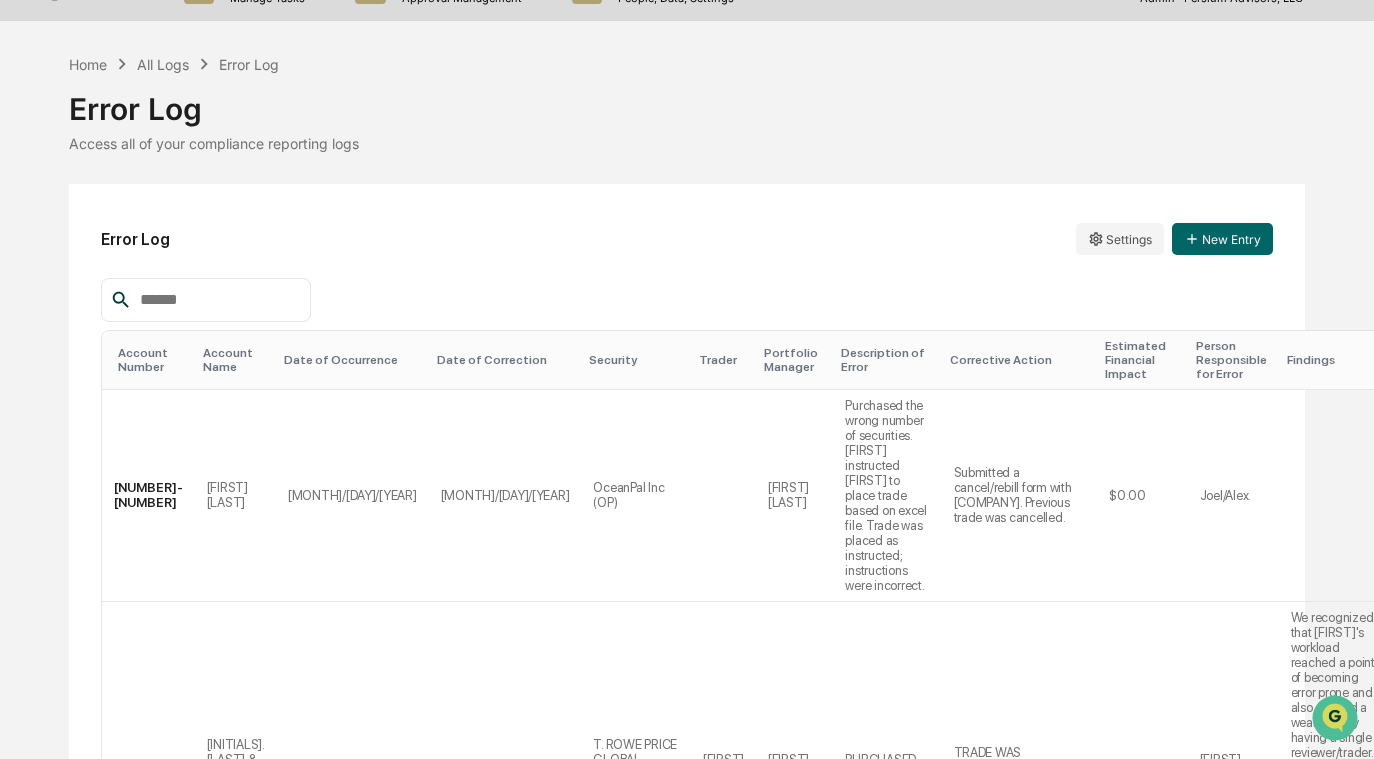scroll, scrollTop: 0, scrollLeft: 0, axis: both 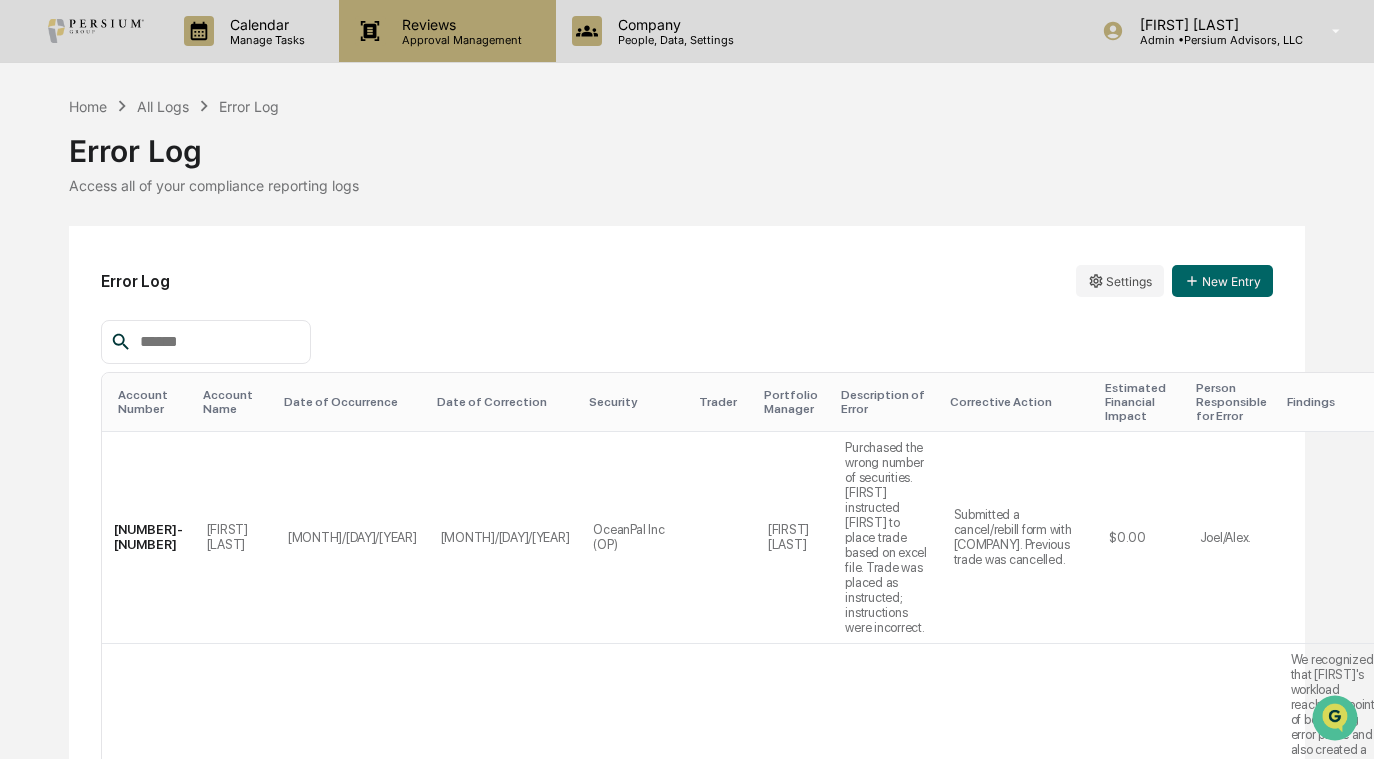 click on "Approval Management" at bounding box center (459, 40) 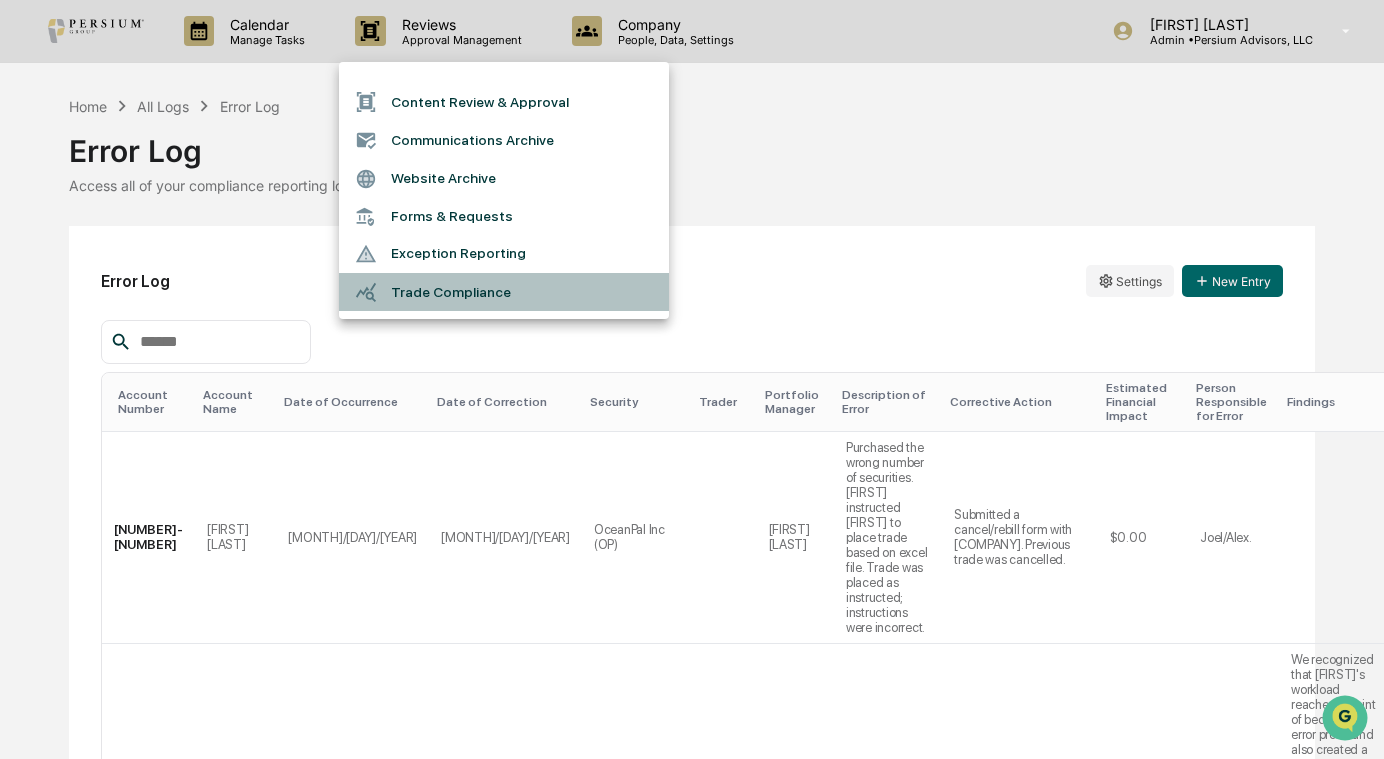 click on "Trade Compliance" at bounding box center (504, 292) 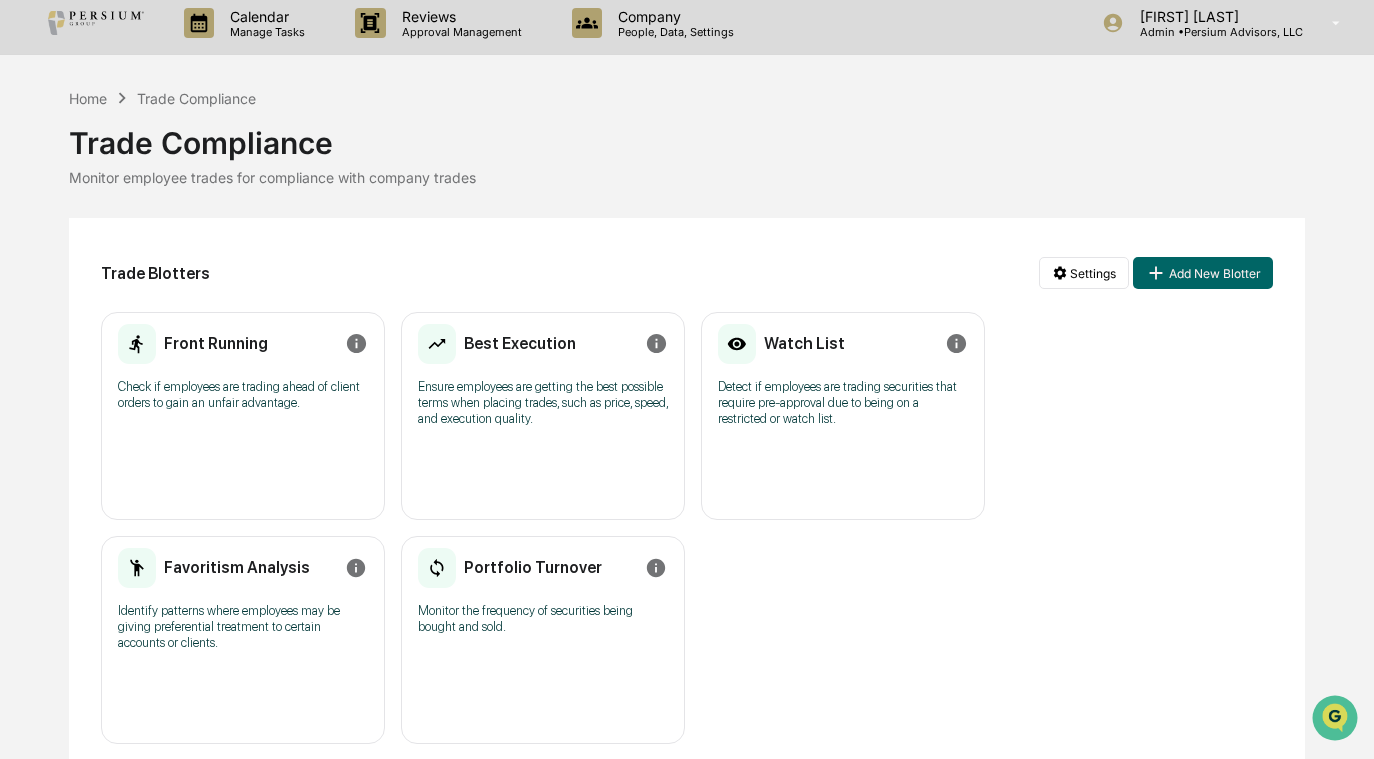 scroll, scrollTop: 0, scrollLeft: 0, axis: both 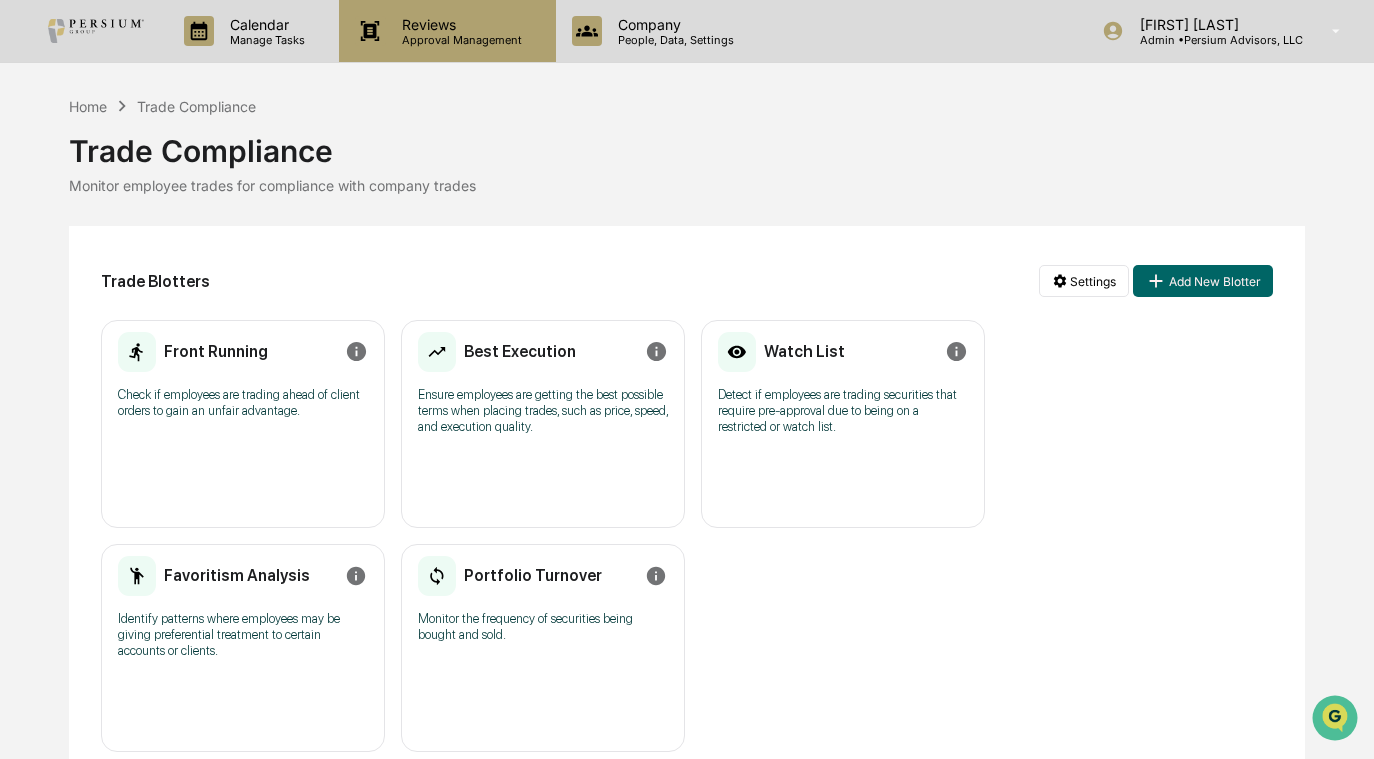 click on "Approval Management" at bounding box center [459, 40] 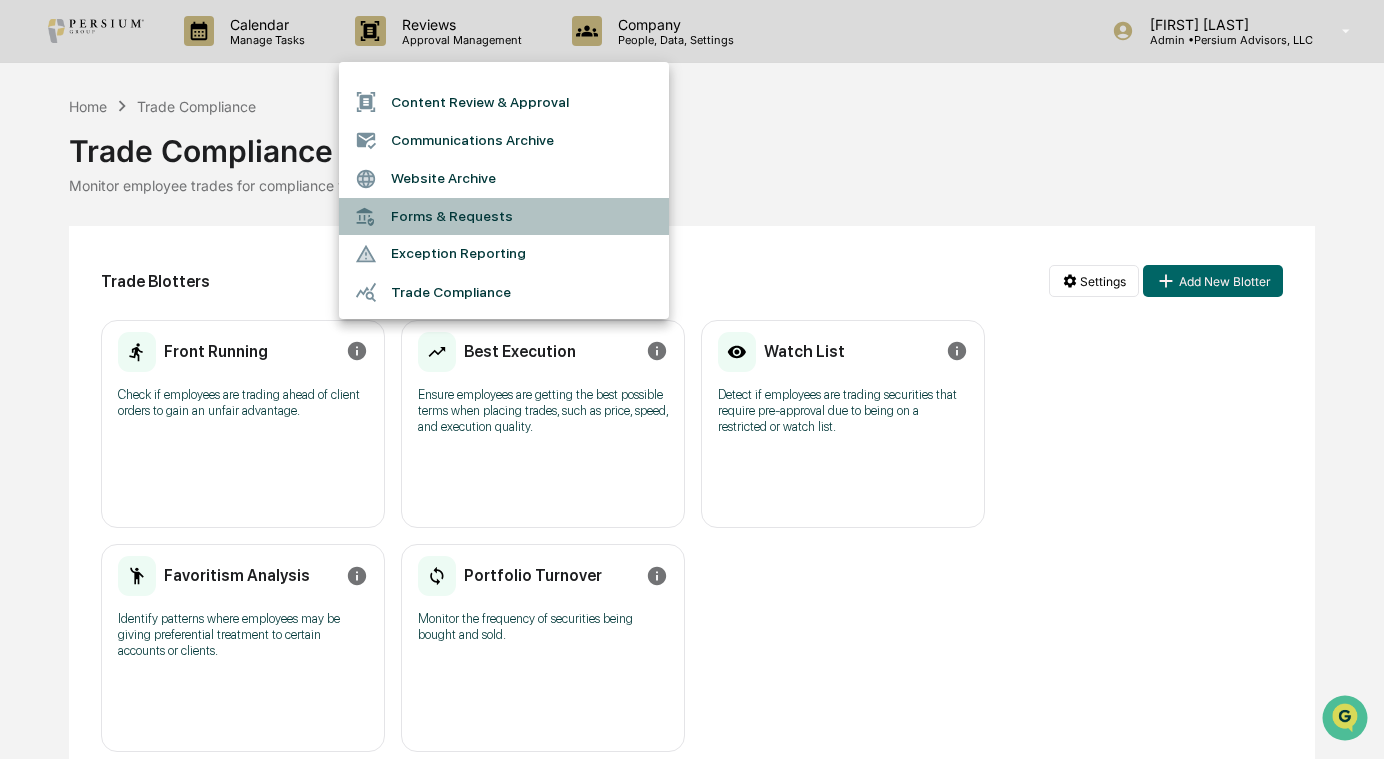click on "Forms & Requests" at bounding box center [504, 216] 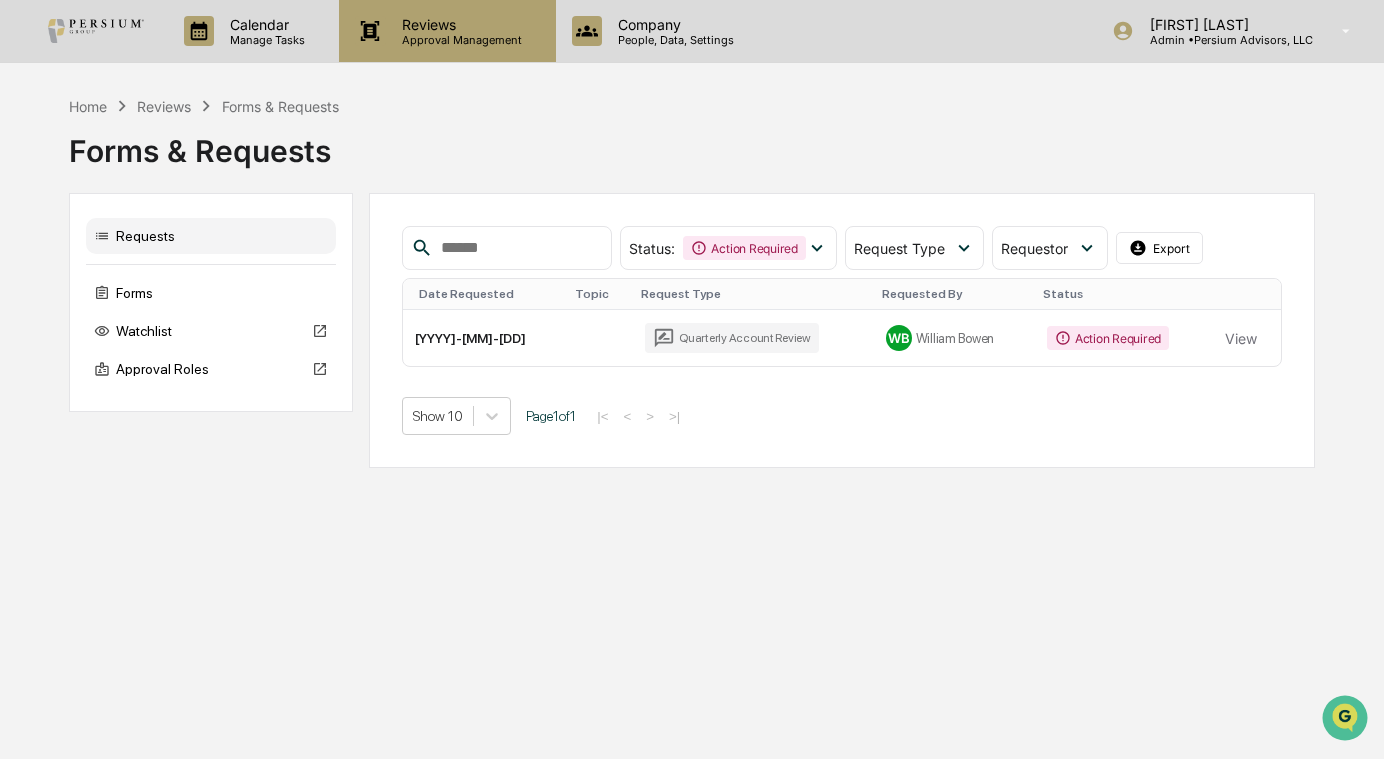 click on "Reviews" at bounding box center [459, 24] 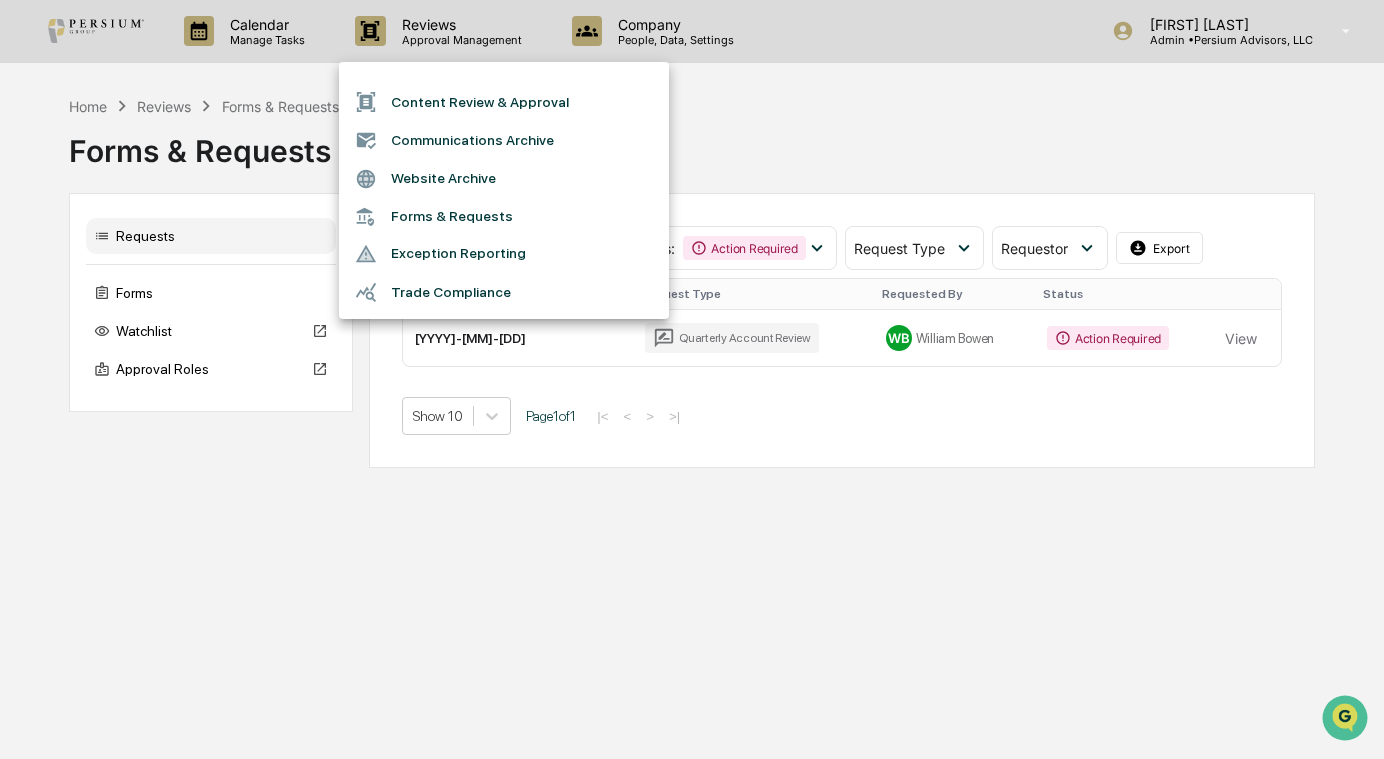 click at bounding box center (692, 379) 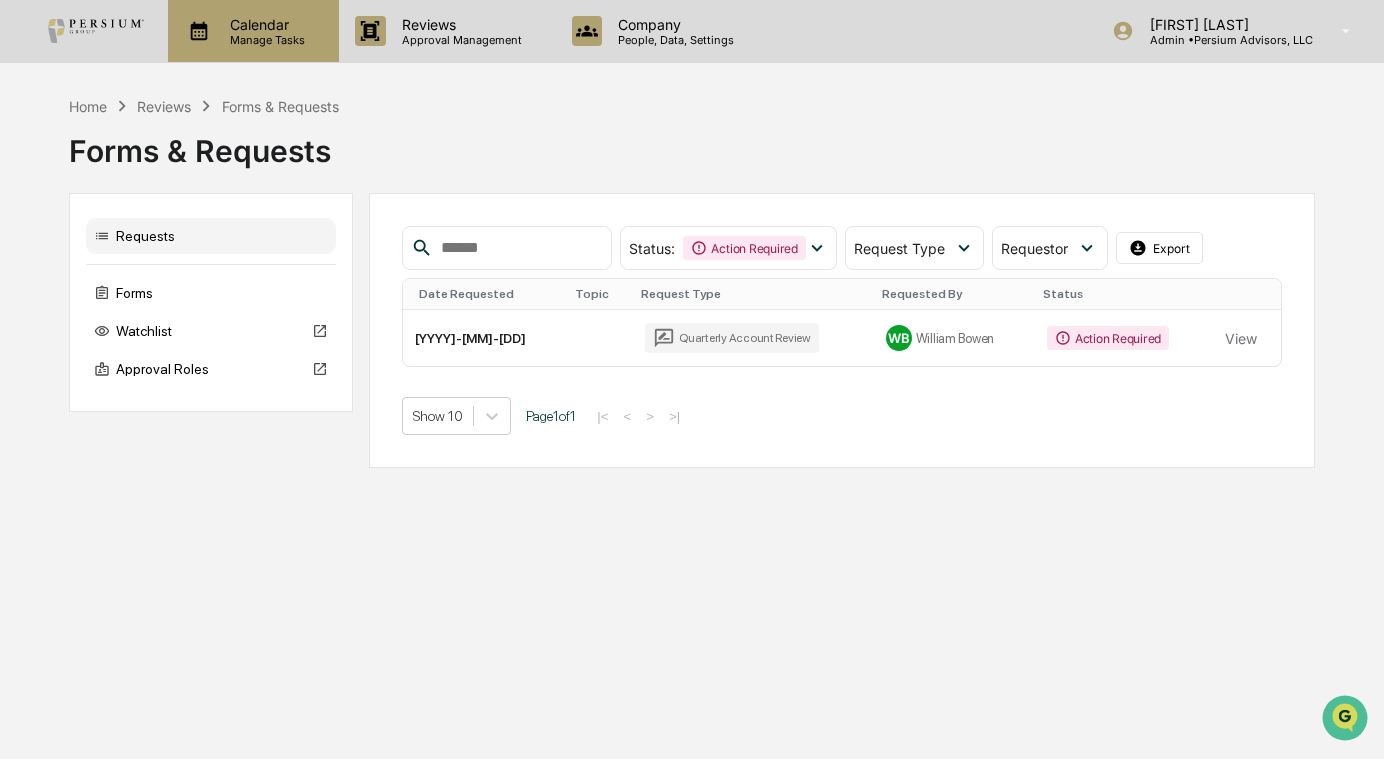 click 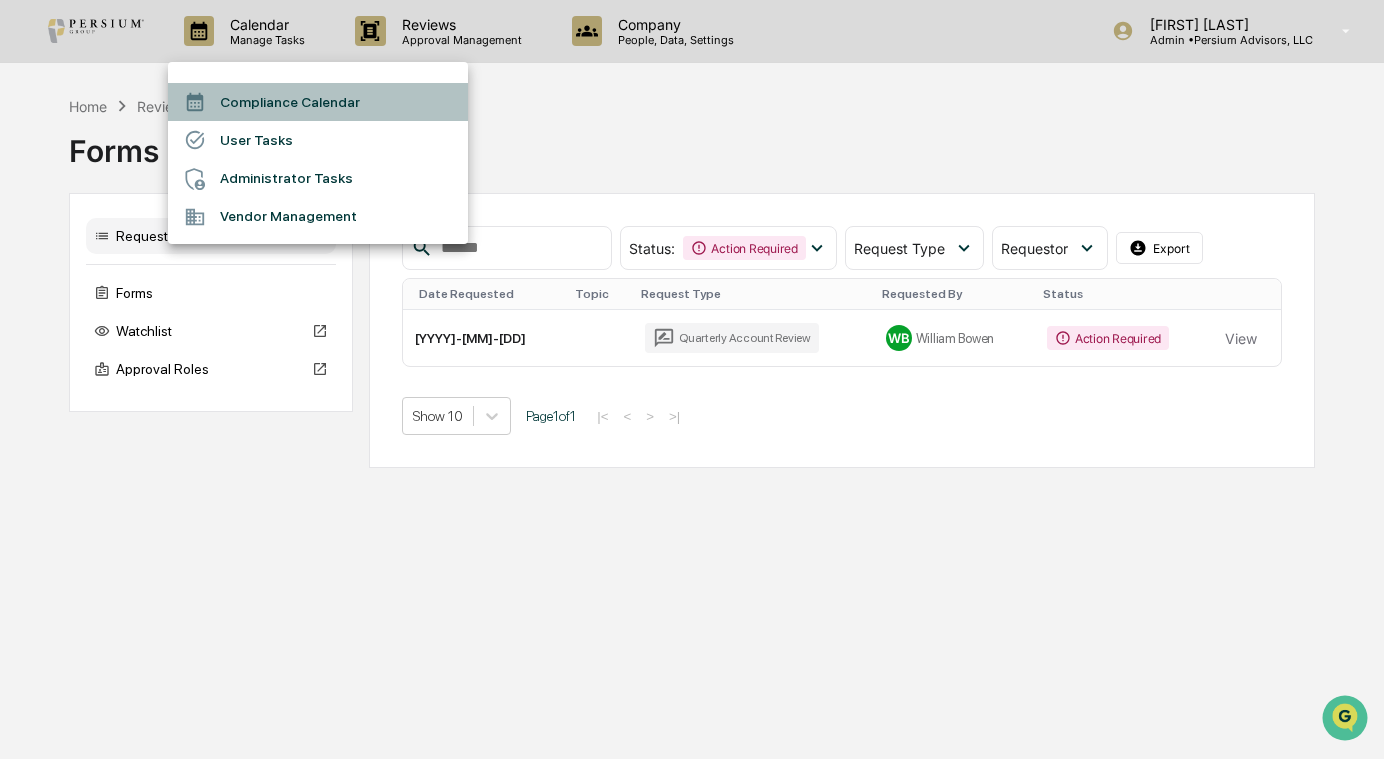 click on "Compliance Calendar" at bounding box center (318, 102) 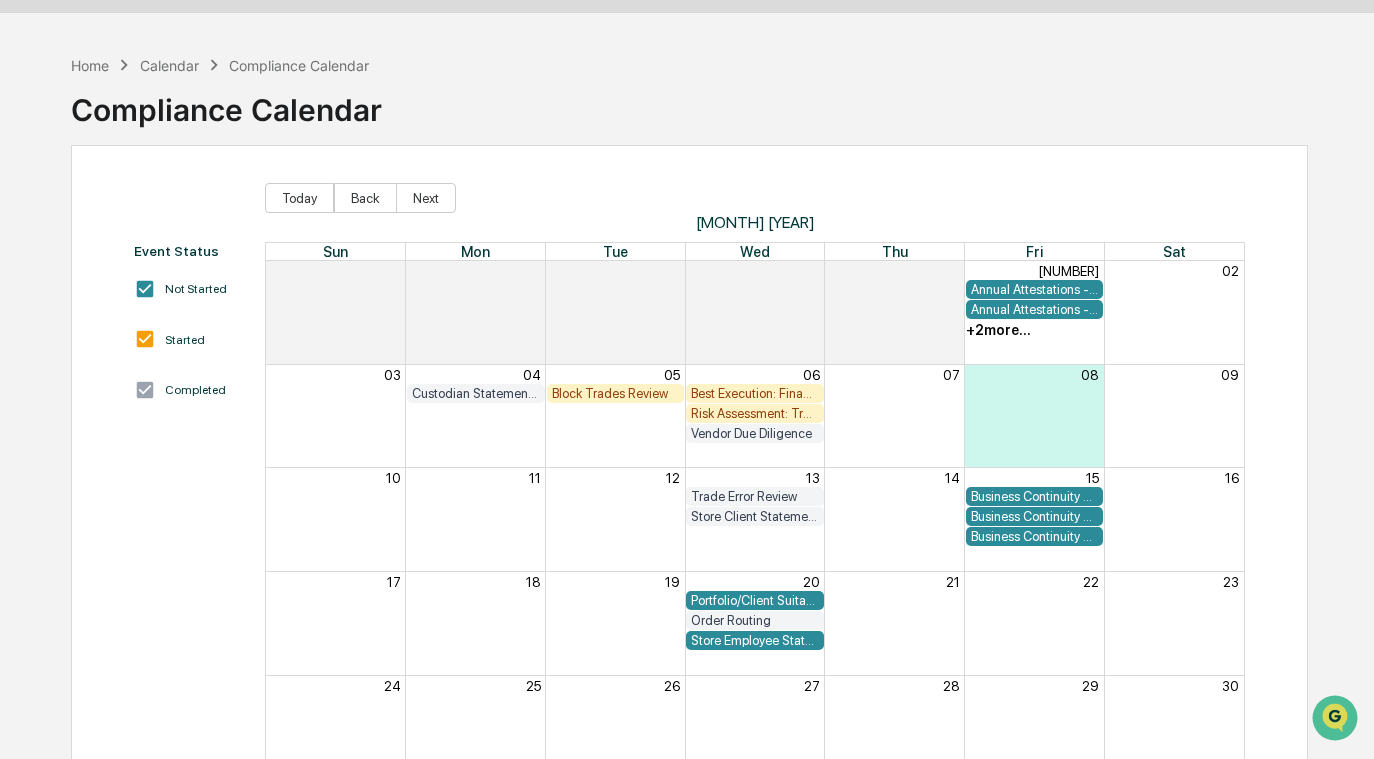 scroll, scrollTop: 0, scrollLeft: 0, axis: both 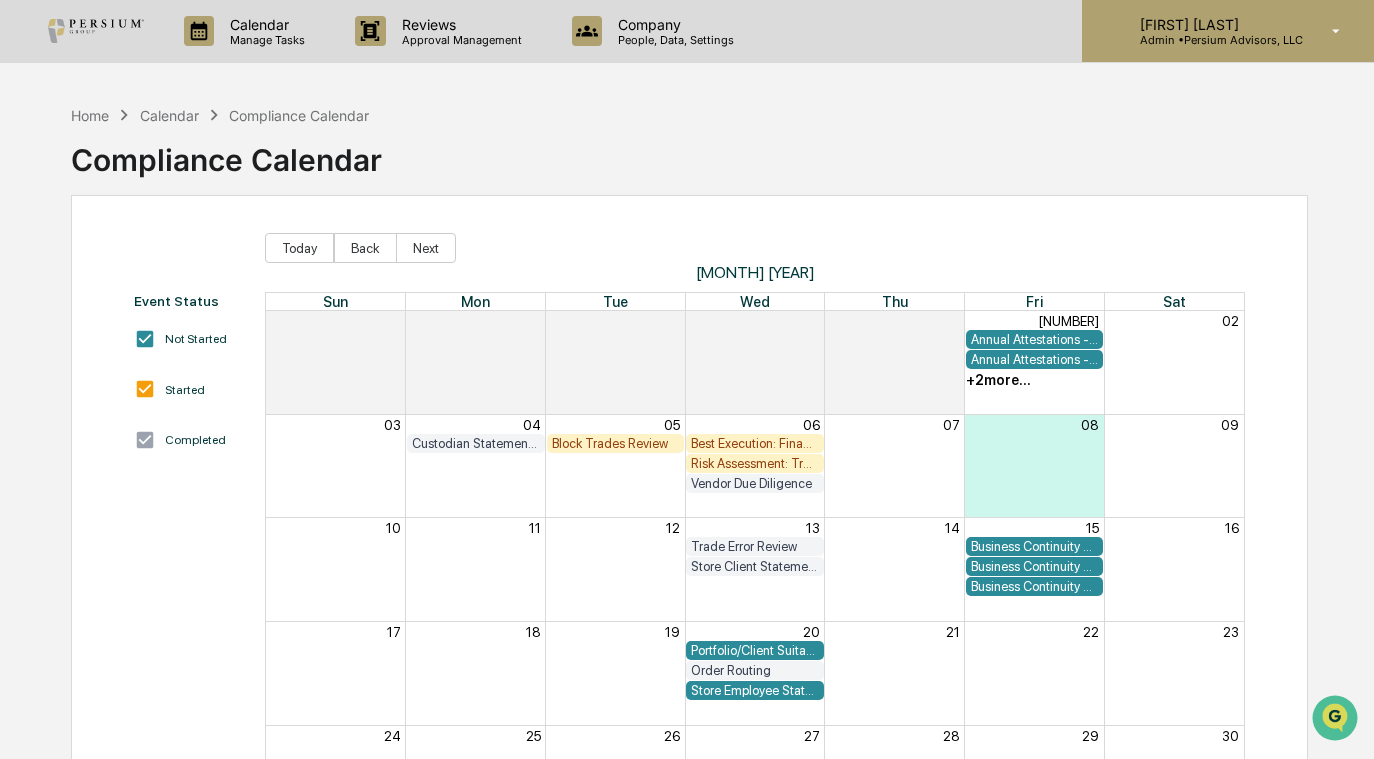 click on "[FIRST] [LAST] Admin •  [COMPANY]" at bounding box center [1228, 31] 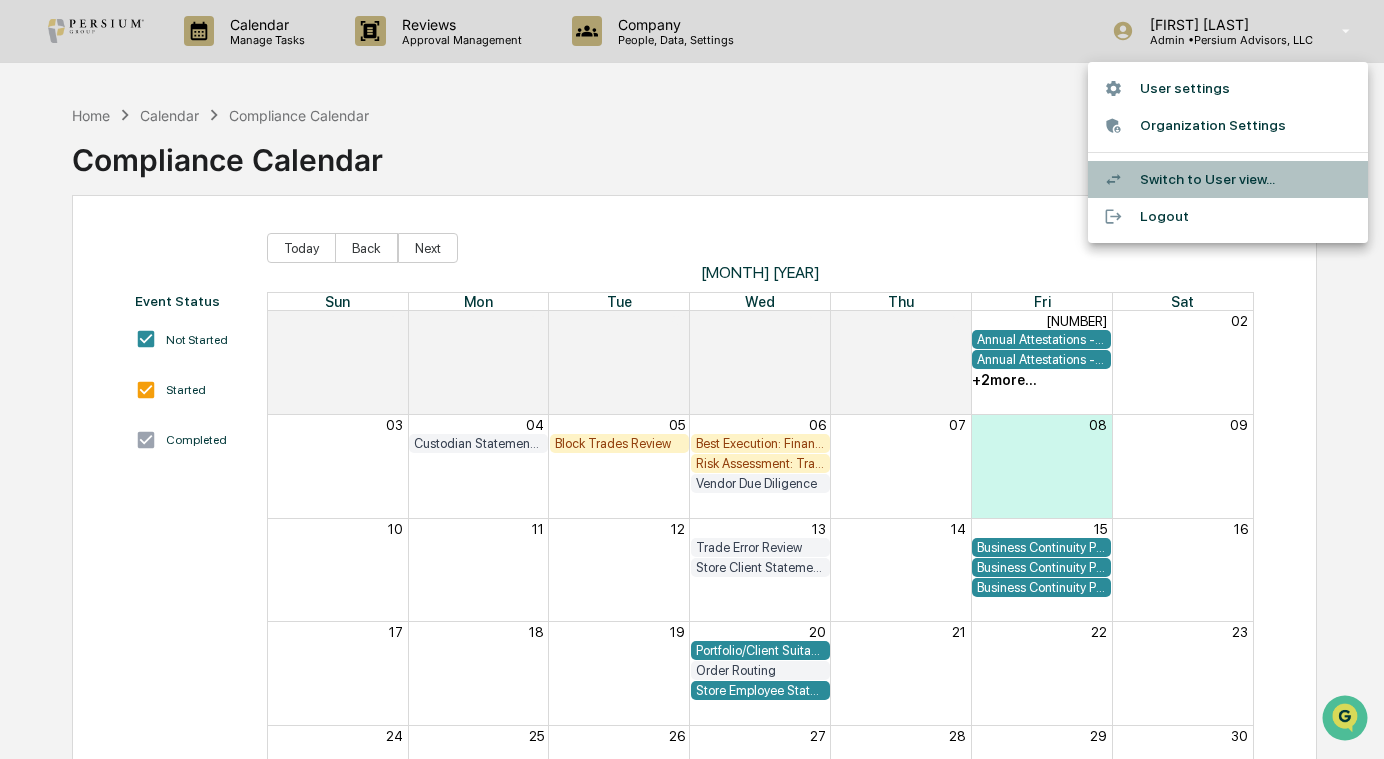 click on "Switch to User view..." at bounding box center [1228, 179] 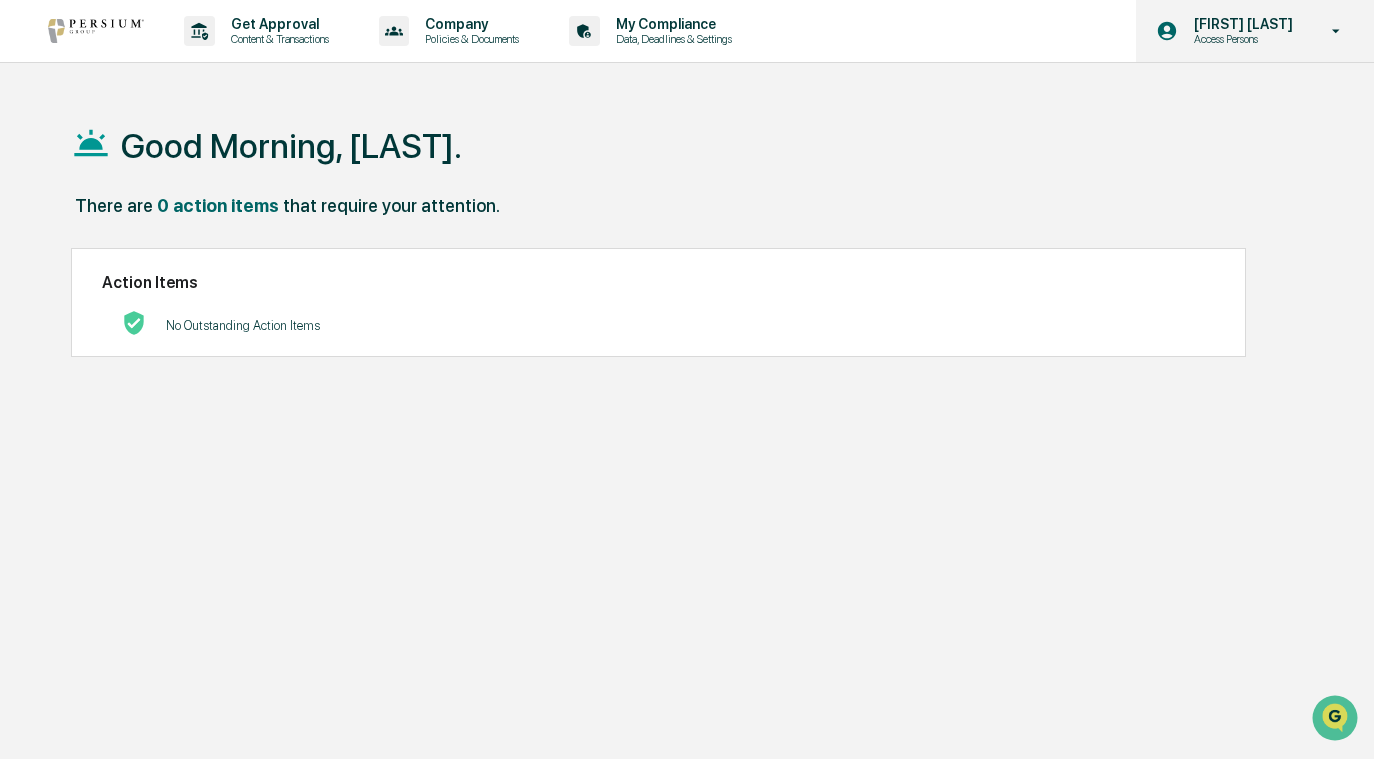 click on "[FIRST] [LAST]" at bounding box center [1240, 24] 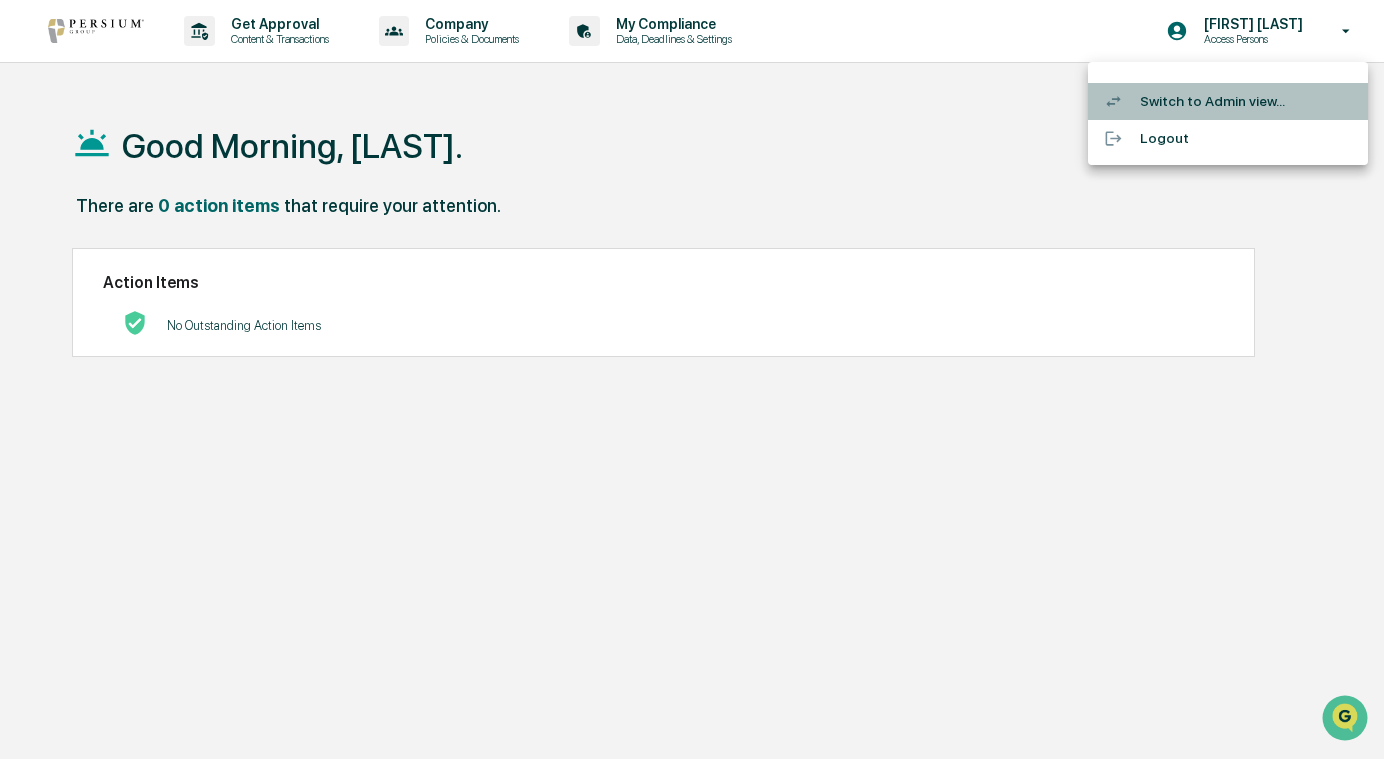 click on "Switch to Admin view..." at bounding box center (1228, 101) 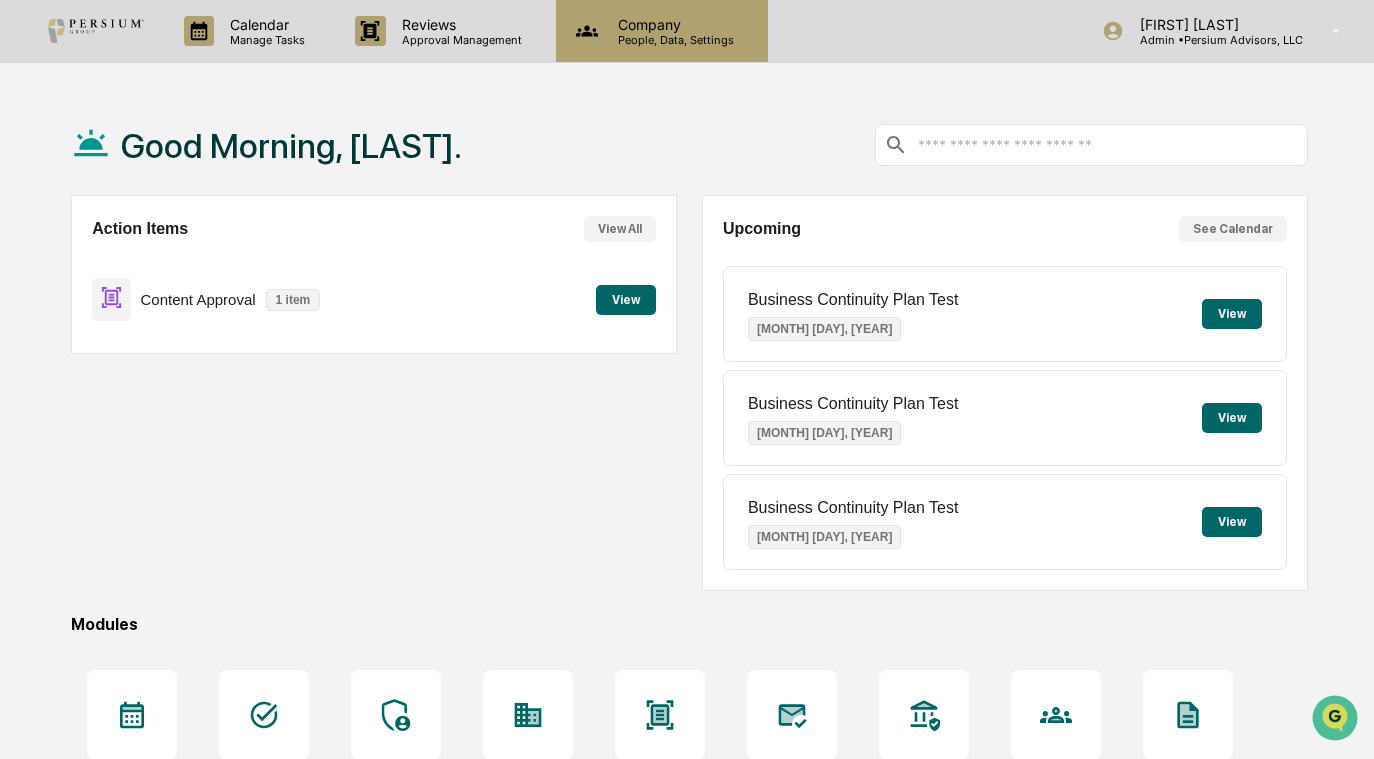 click on "People, Data, Settings" at bounding box center [673, 40] 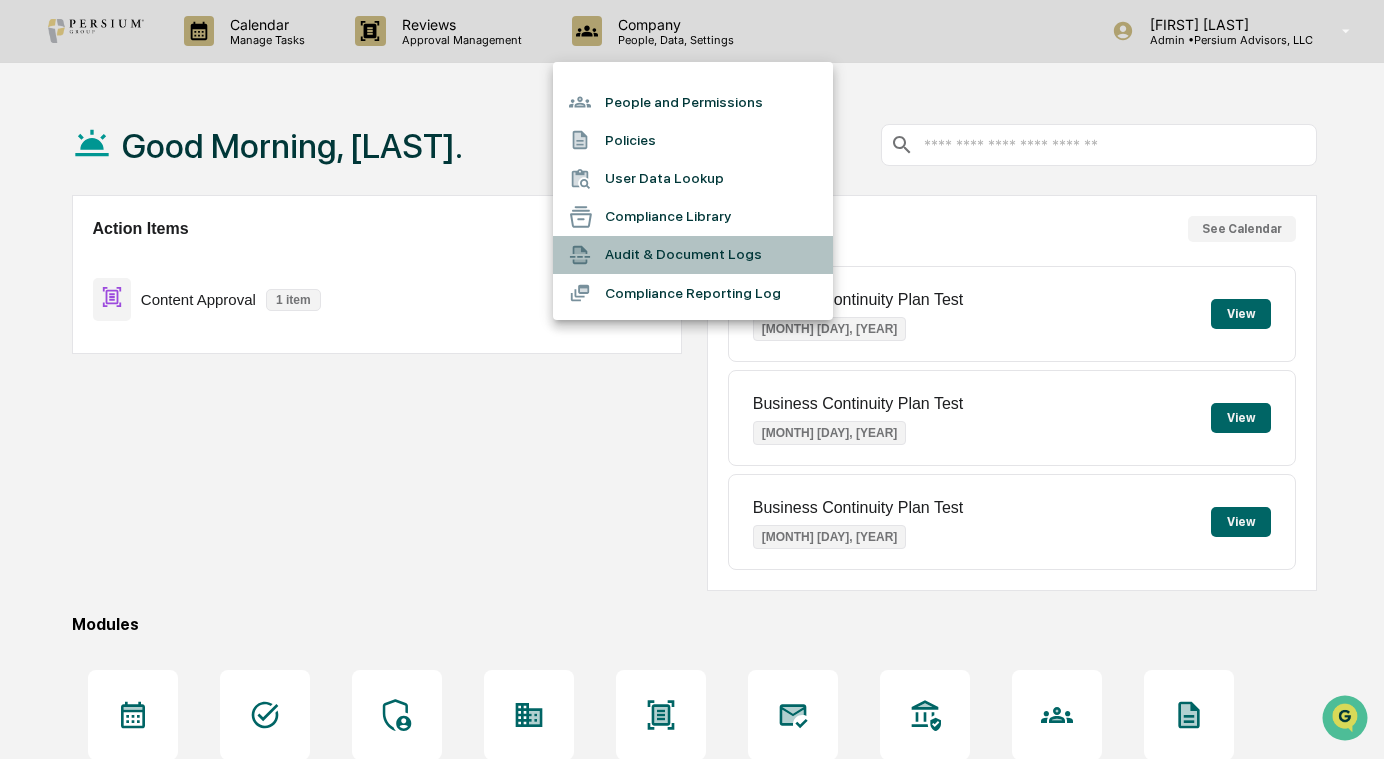 click on "Audit & Document Logs" at bounding box center (693, 255) 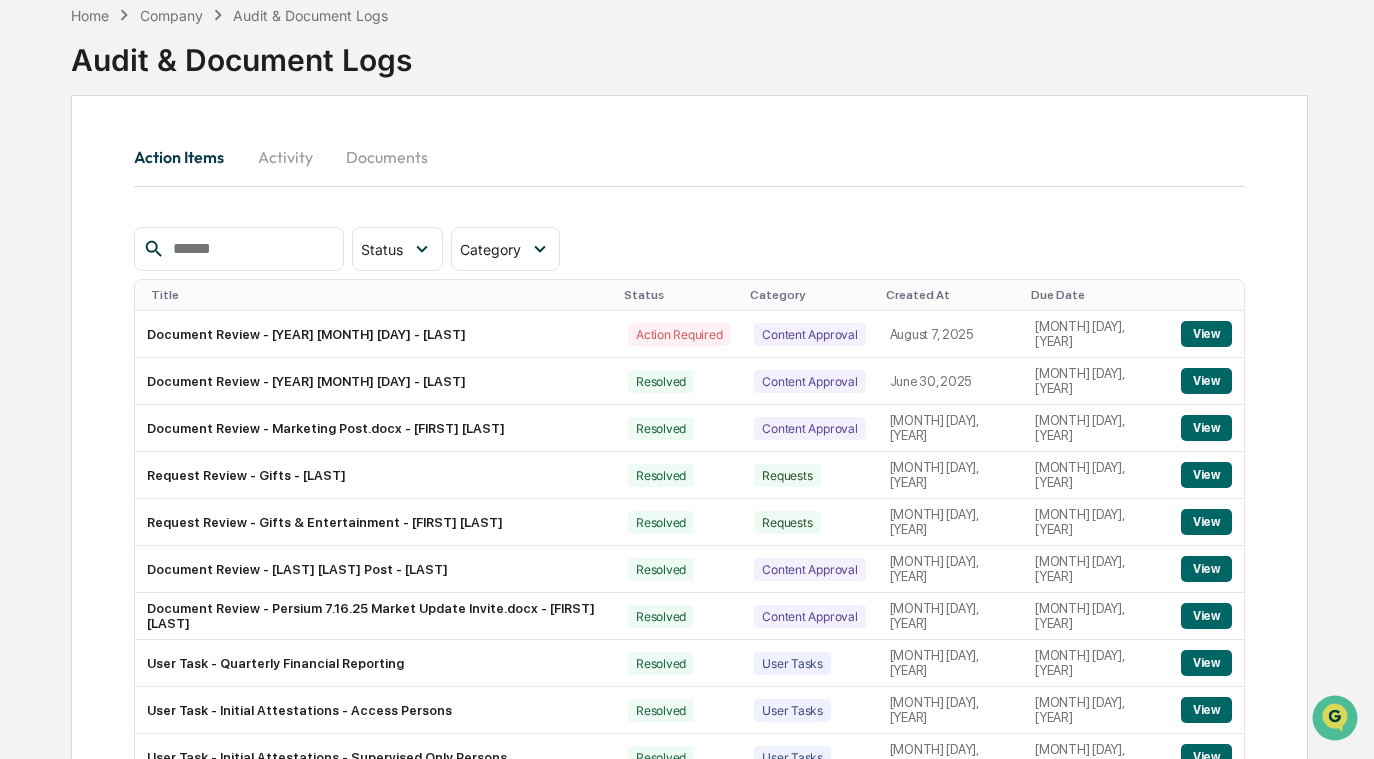 scroll, scrollTop: 194, scrollLeft: 0, axis: vertical 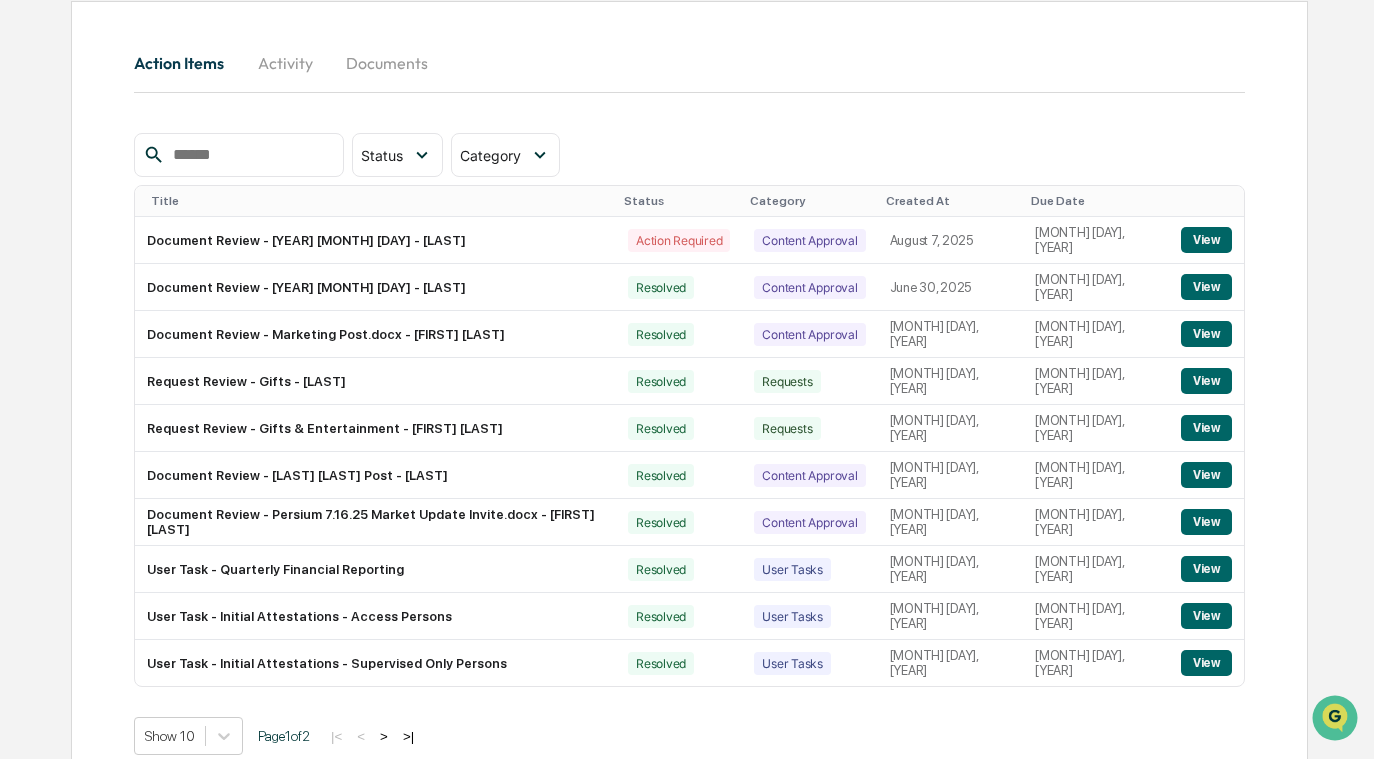 click on ">" at bounding box center [384, 736] 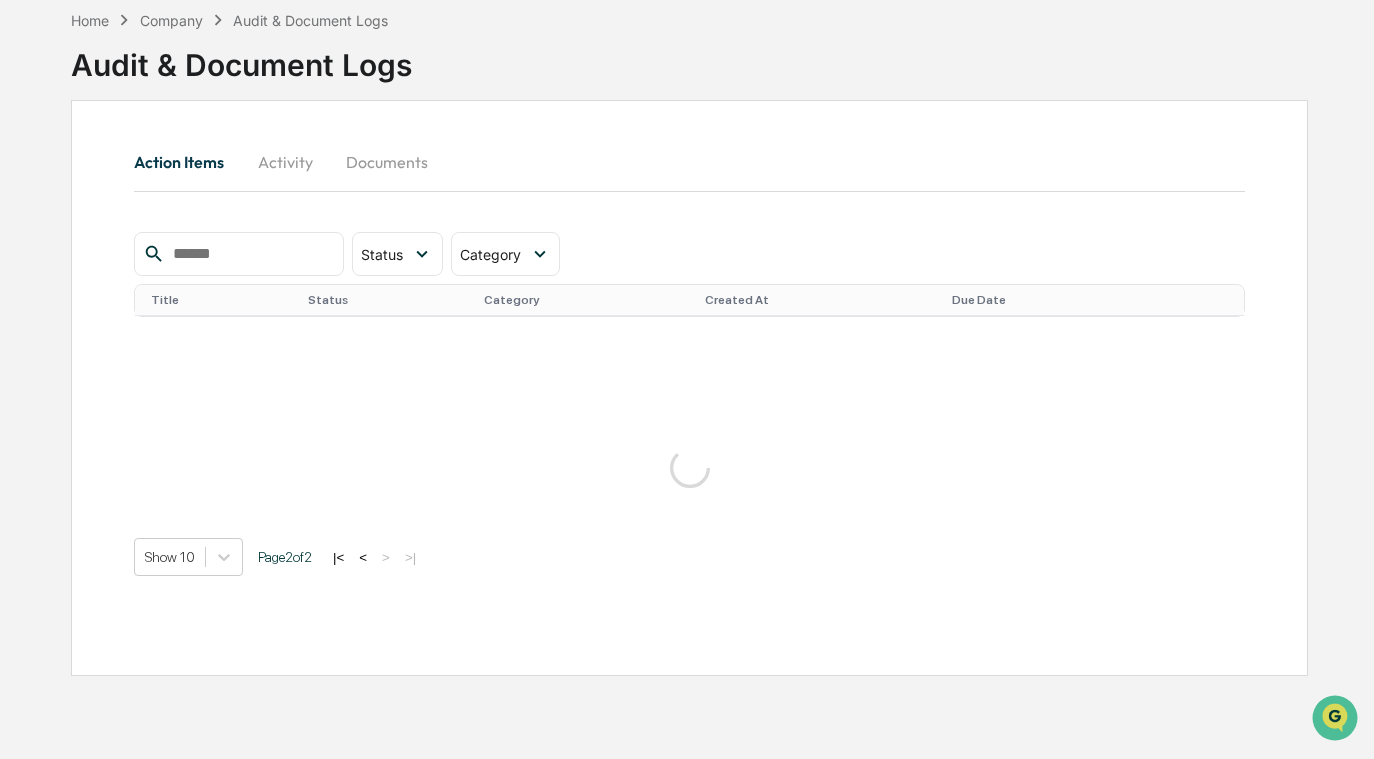 scroll, scrollTop: 94, scrollLeft: 0, axis: vertical 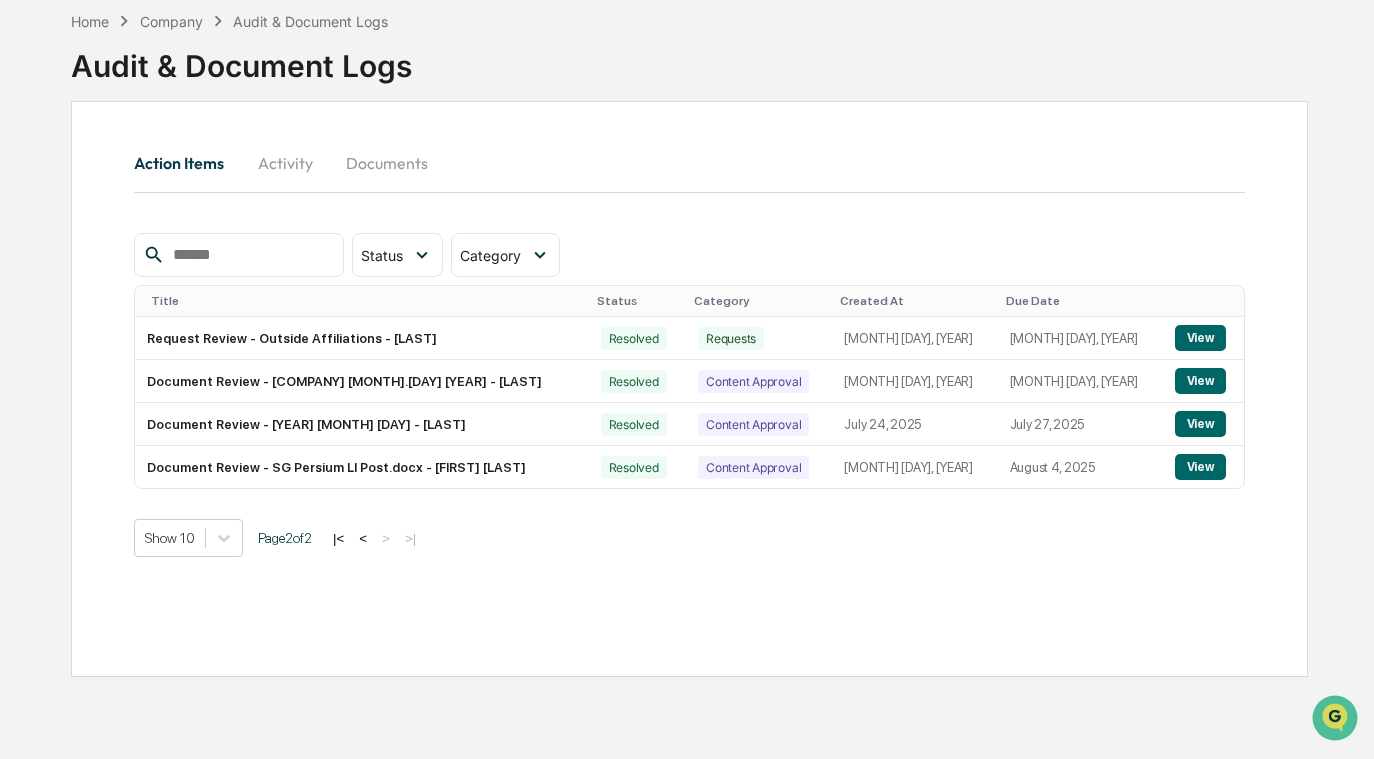 click on "<" at bounding box center (363, 538) 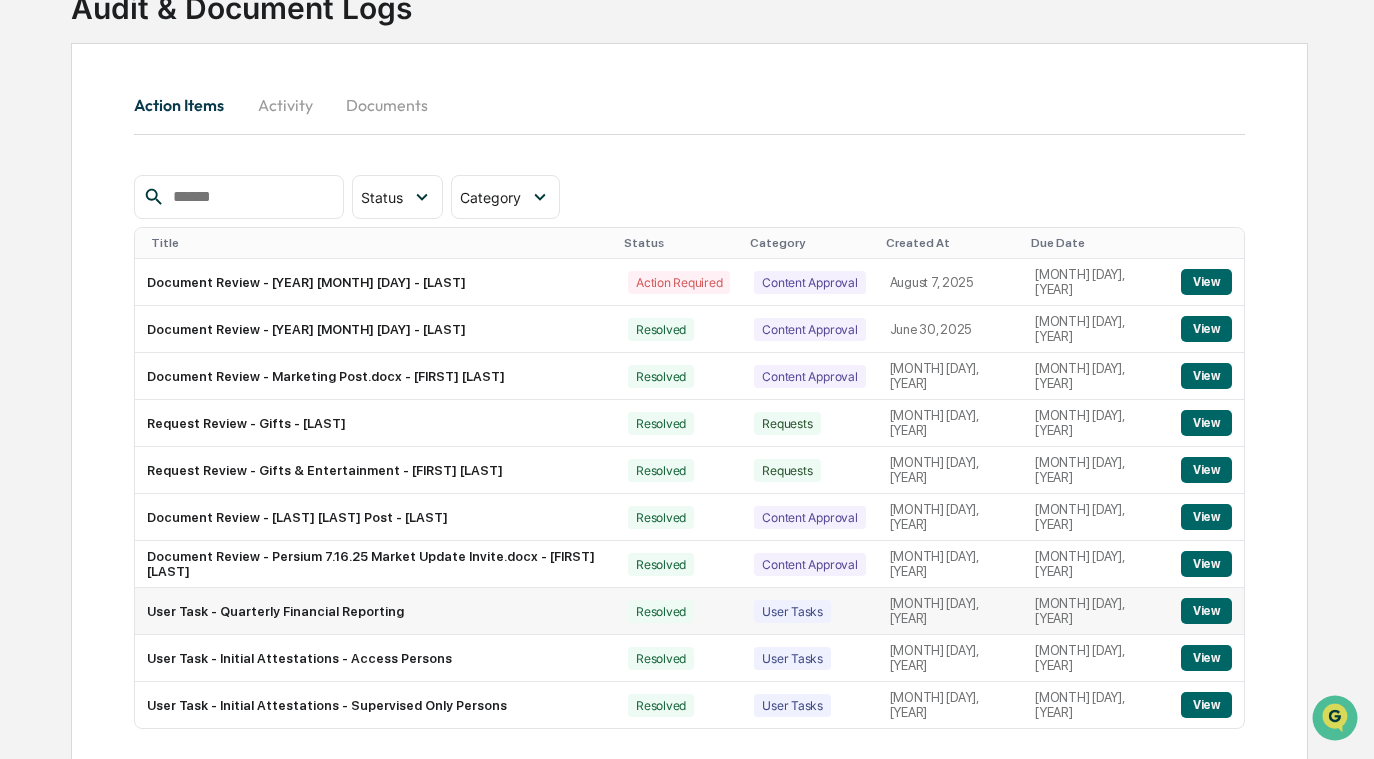 scroll, scrollTop: 194, scrollLeft: 0, axis: vertical 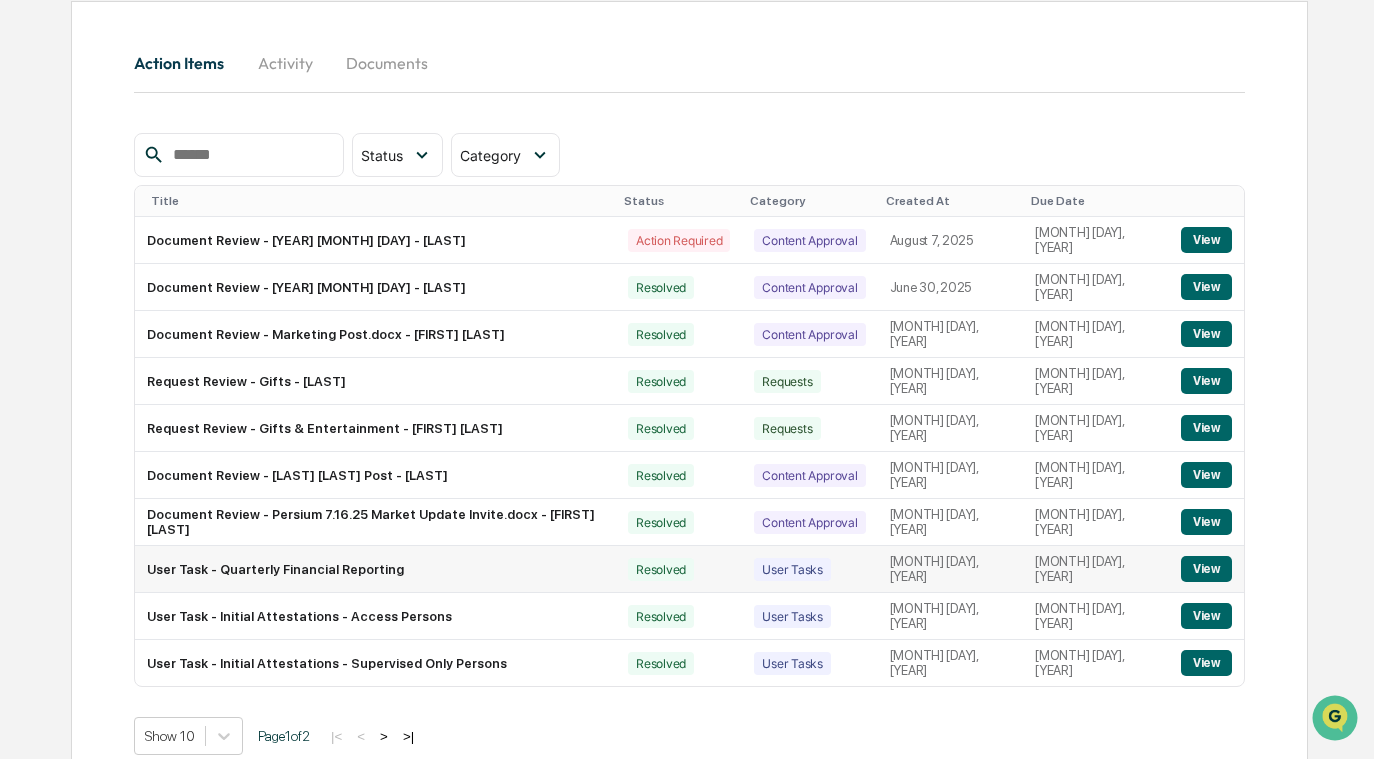 click on "View" at bounding box center (1206, 569) 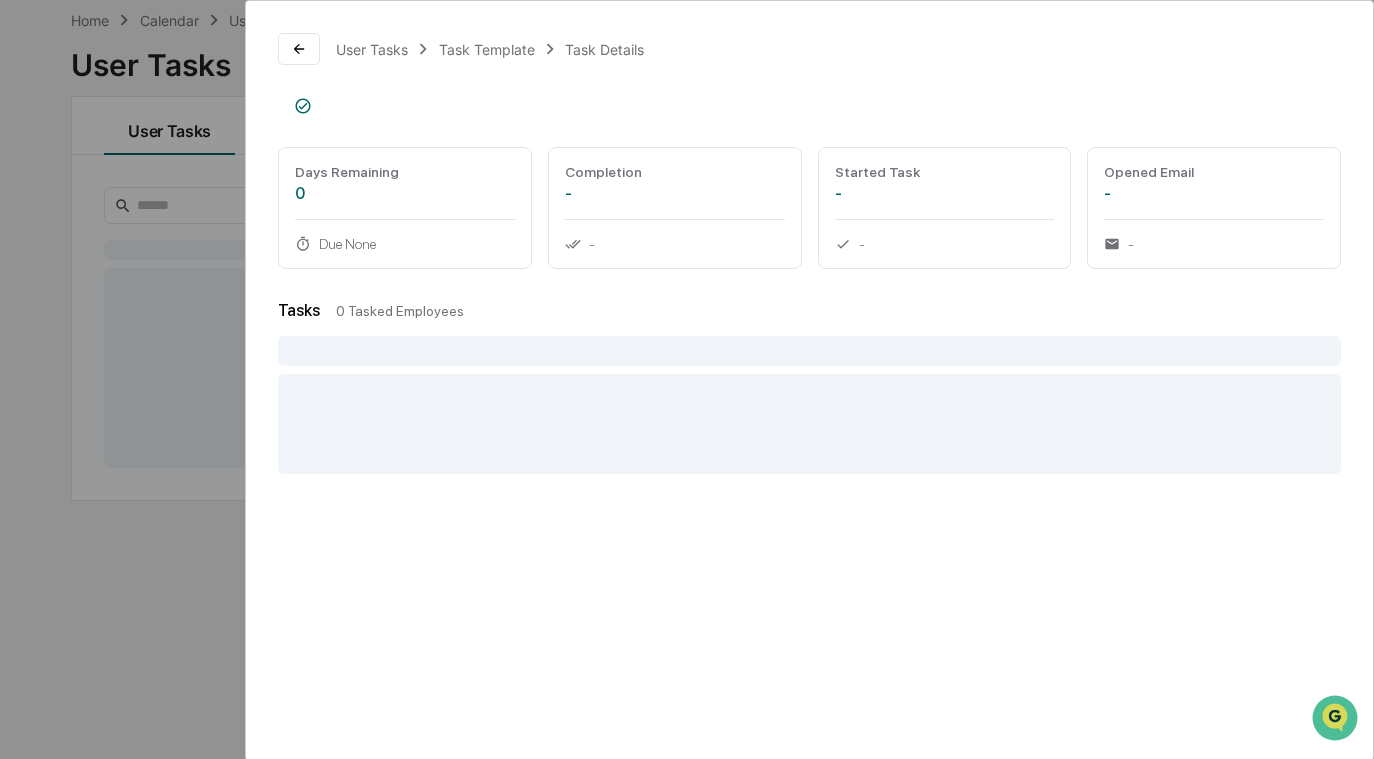 scroll, scrollTop: 94, scrollLeft: 0, axis: vertical 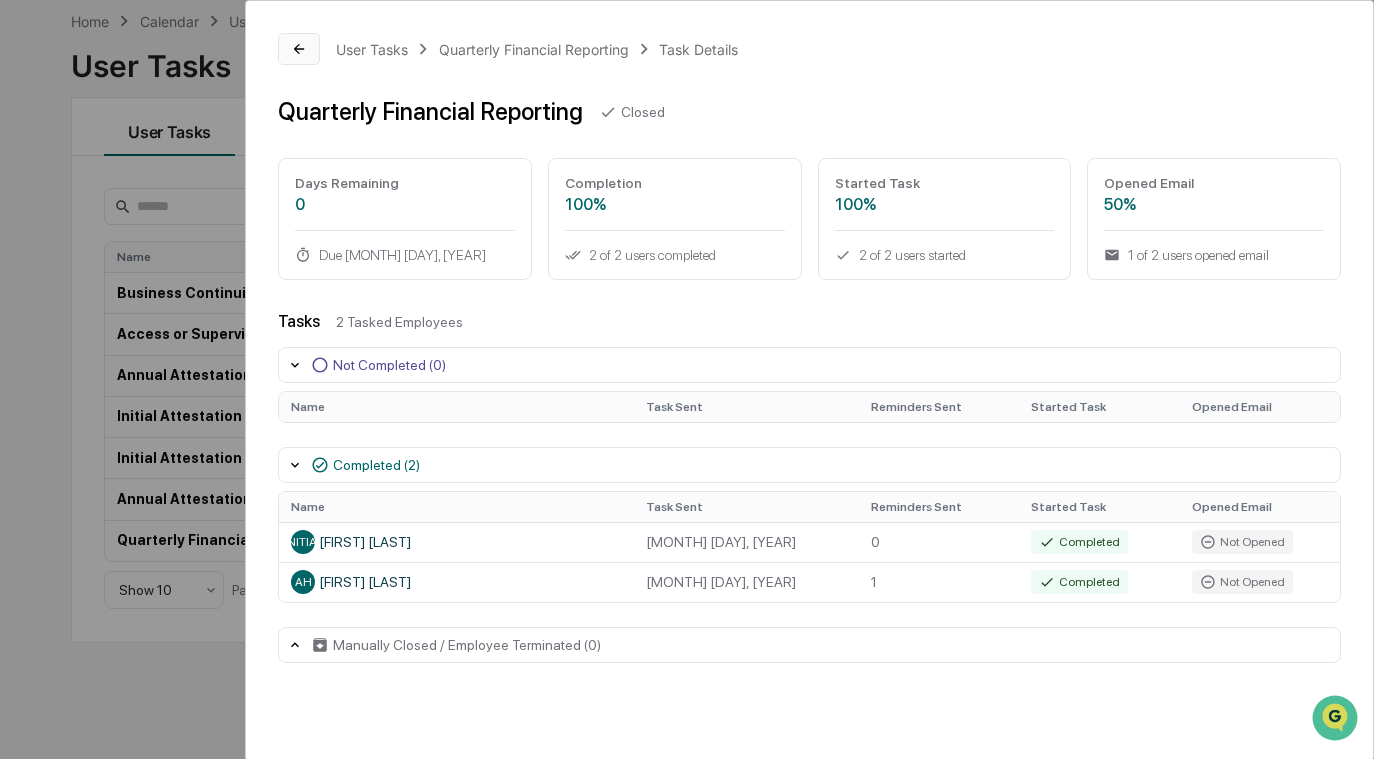 click at bounding box center [299, 49] 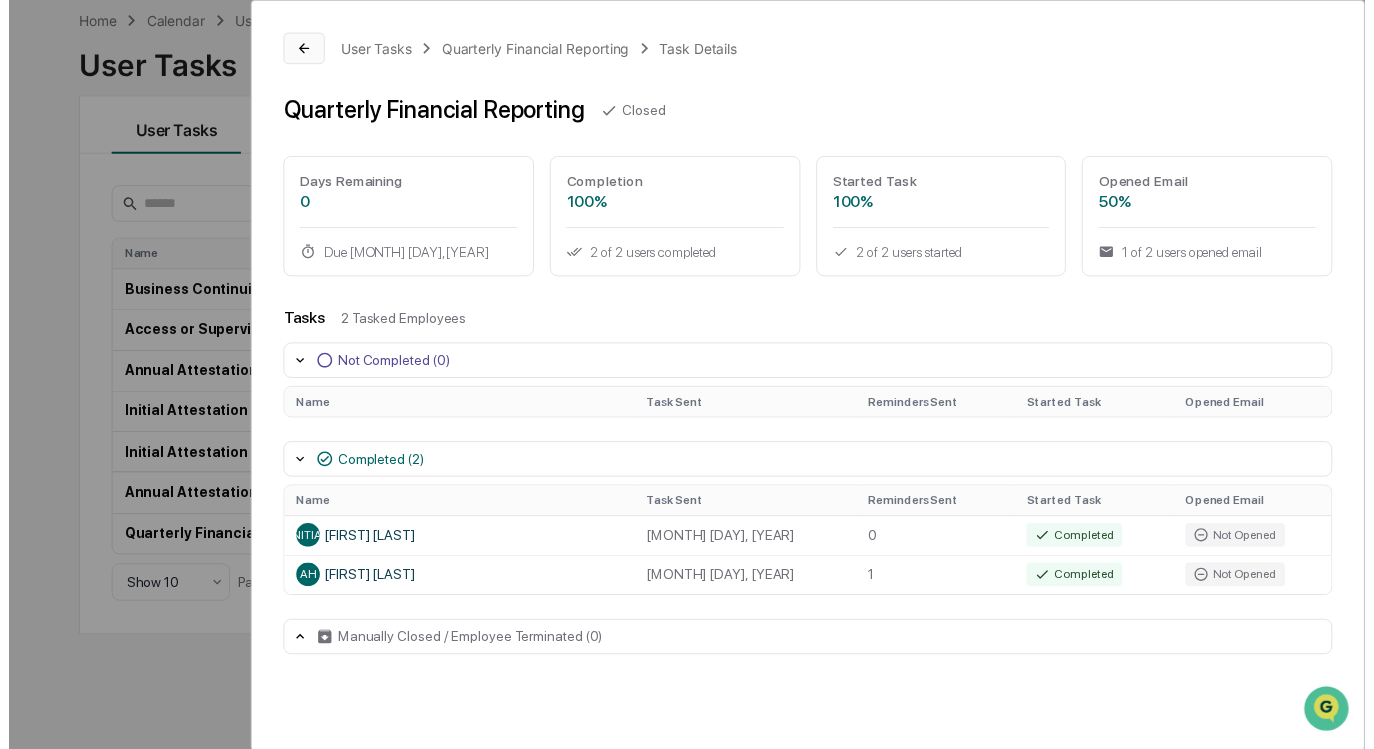 scroll, scrollTop: 0, scrollLeft: 0, axis: both 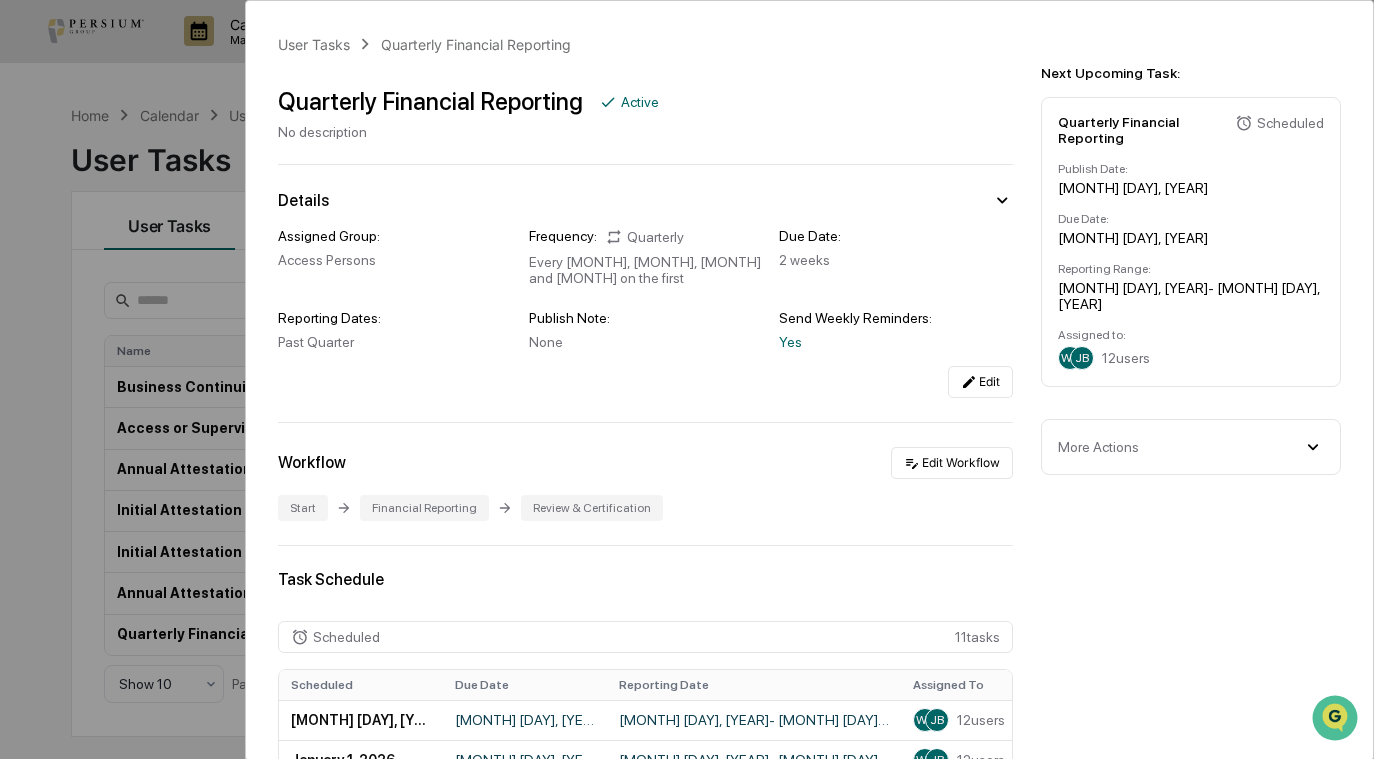 click on "User Tasks Quarterly Financial Reporting Quarterly Financial Reporting Active No description Details Assigned Group:  Access Persons Frequency:    Quarterly Every January, April, July and October on the first Due Date:  2 weeks Reporting Dates:  Past Quarter Publish Note:  None Send Weekly Reminders:  Yes Edit Workflow Edit Workflow Start Financial Reporting Review & Certification Task Schedule Scheduled   11  task s Scheduled Due Date Reporting Date Assigned To October 1, [YEAR] October 15, [YEAR] July 1, [YEAR]  -   September 30, [YEAR] WB JB 12  users January 1, [YEAR] January 15, [YEAR] October 1, [YEAR]  -   December 31, [YEAR] WB JB 12  users April 1, [YEAR] April 15, [YEAR] January 1, [YEAR]  -   March 31, [YEAR] WB JB 12  users Show 3 Page  1  of  4 Done   1  task Sent At Due Date Reporting Date Assigned To Progress July 1, [YEAR] July 15, [YEAR] April 1, [YEAR]   -  June 30, [YEAR] AG AH 2  users 100% View Documents Document Name Created At Created By Quarterly Financial Reporting - [FIRST] [LAST] - Signed July 7, [YEAR] AH [FIRST] [LAST]" at bounding box center [687, 379] 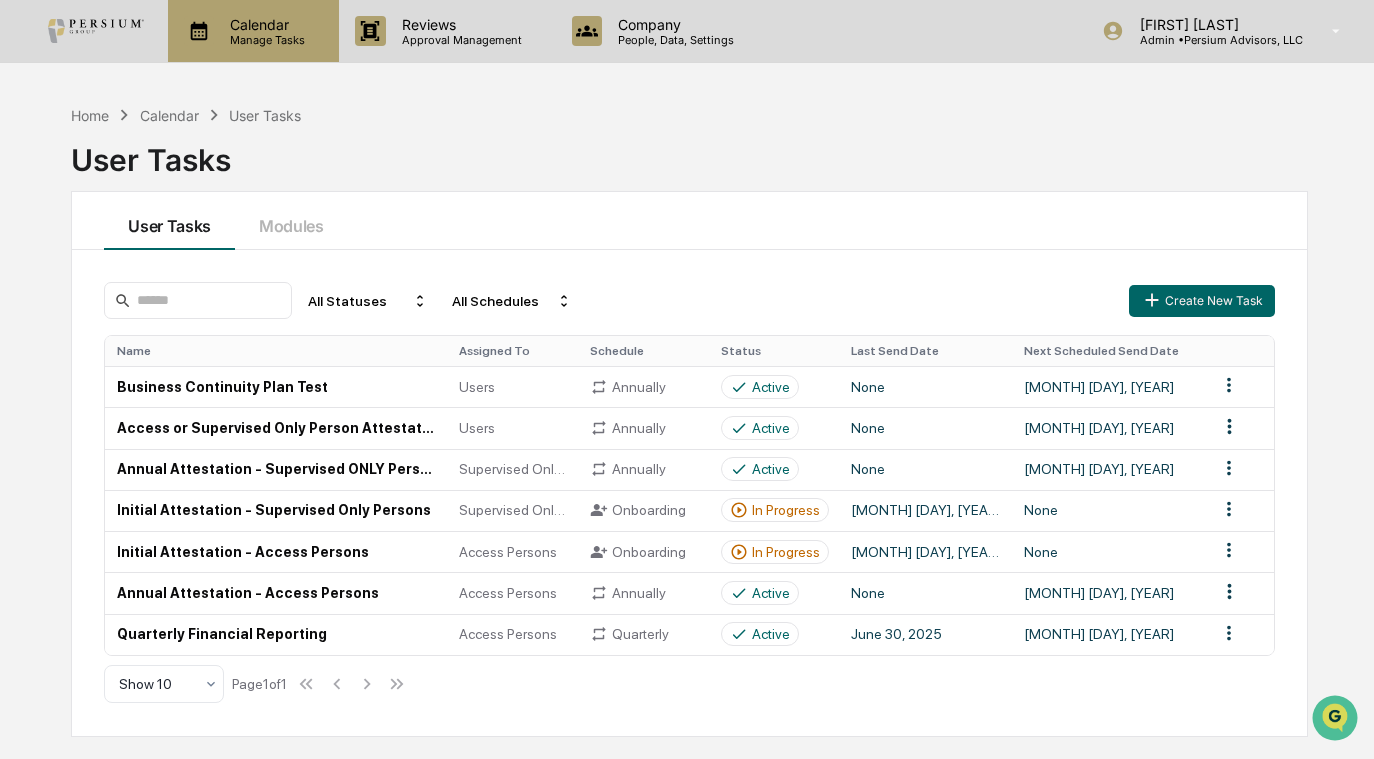 click on "Calendar" at bounding box center [264, 24] 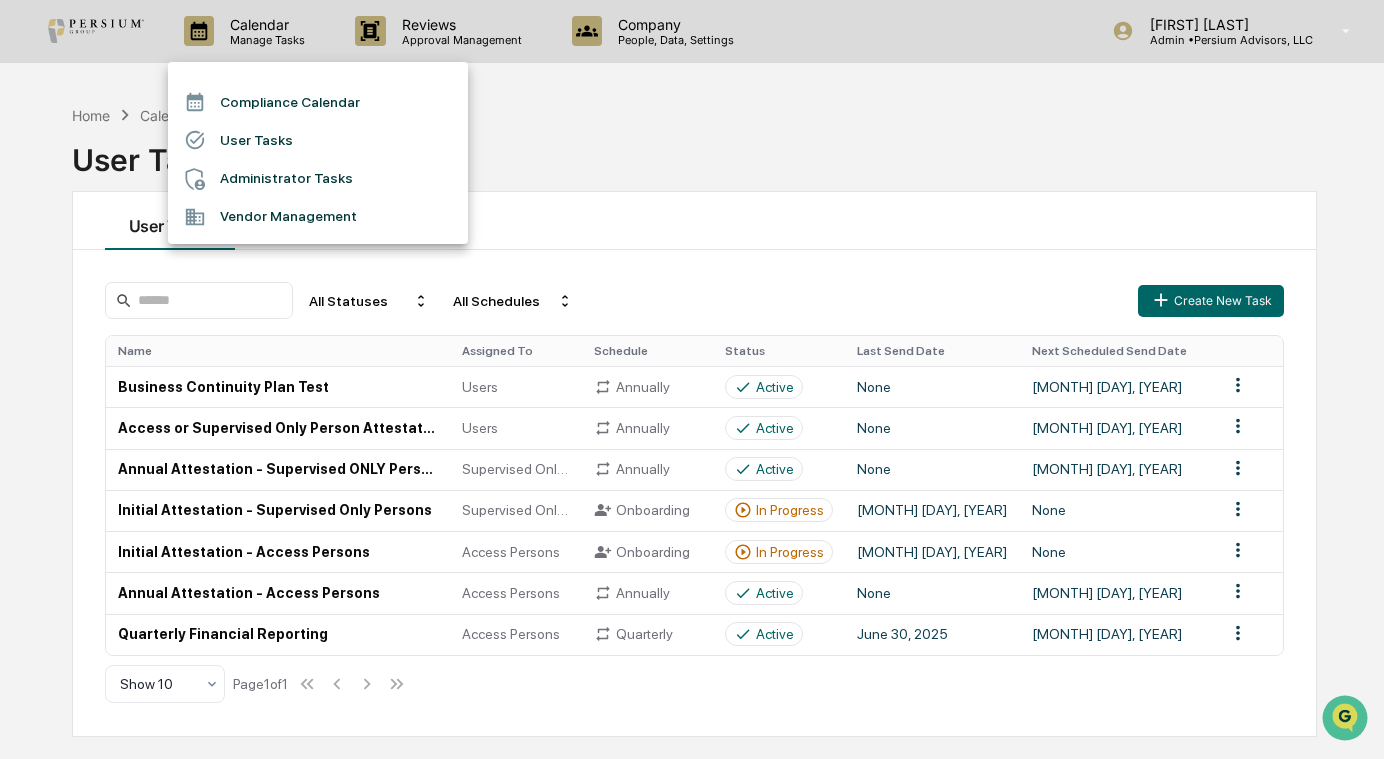 click on "Administrator Tasks" at bounding box center [318, 179] 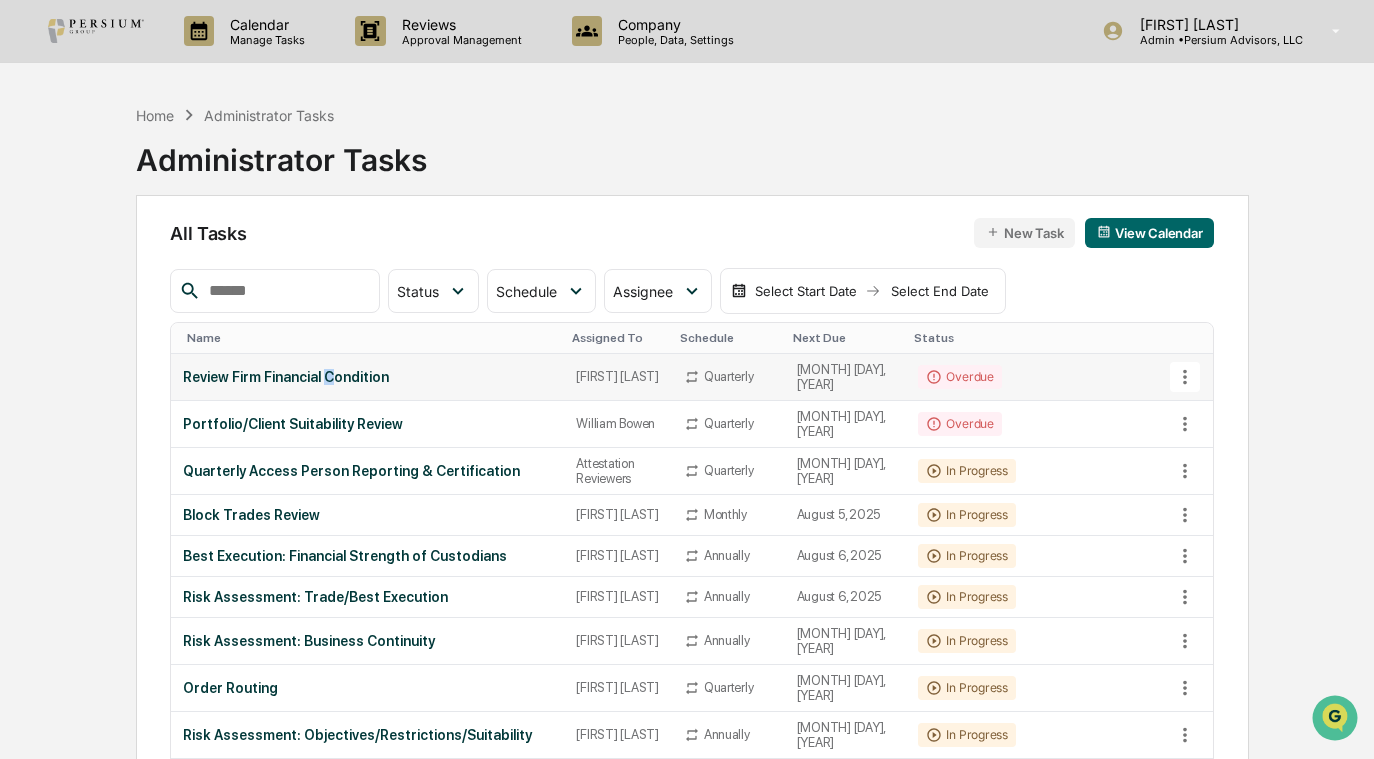 click on "Review Firm Financial Condition" at bounding box center (367, 377) 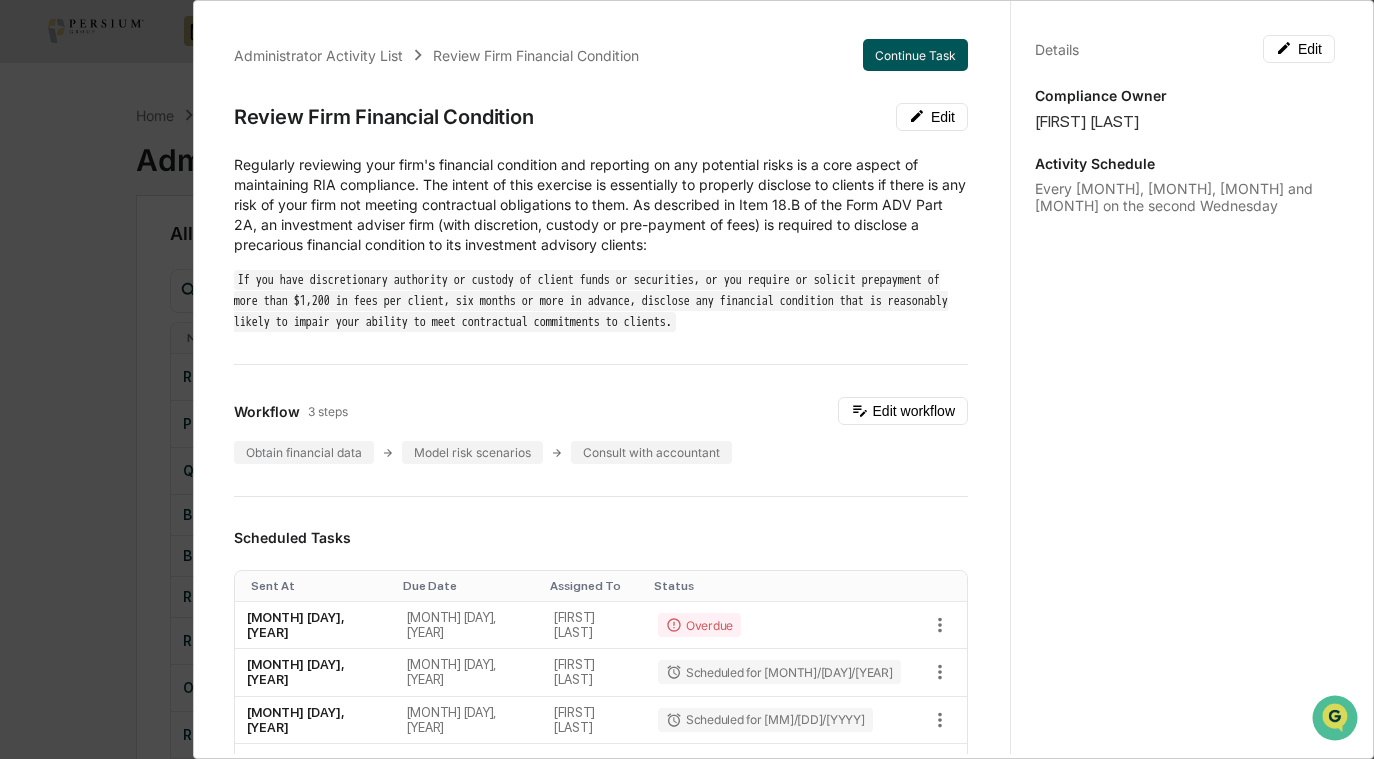 click on "Continue Task" at bounding box center [915, 55] 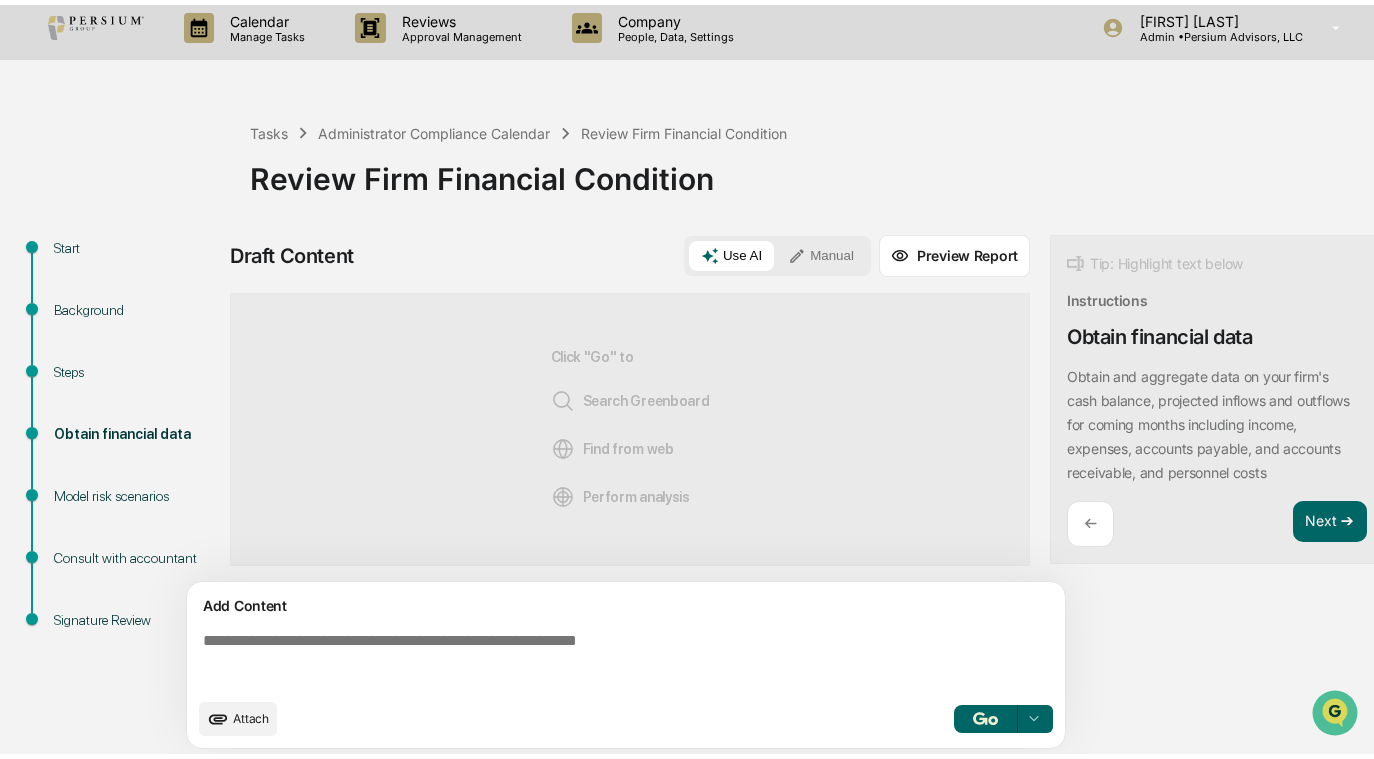 scroll, scrollTop: 0, scrollLeft: 0, axis: both 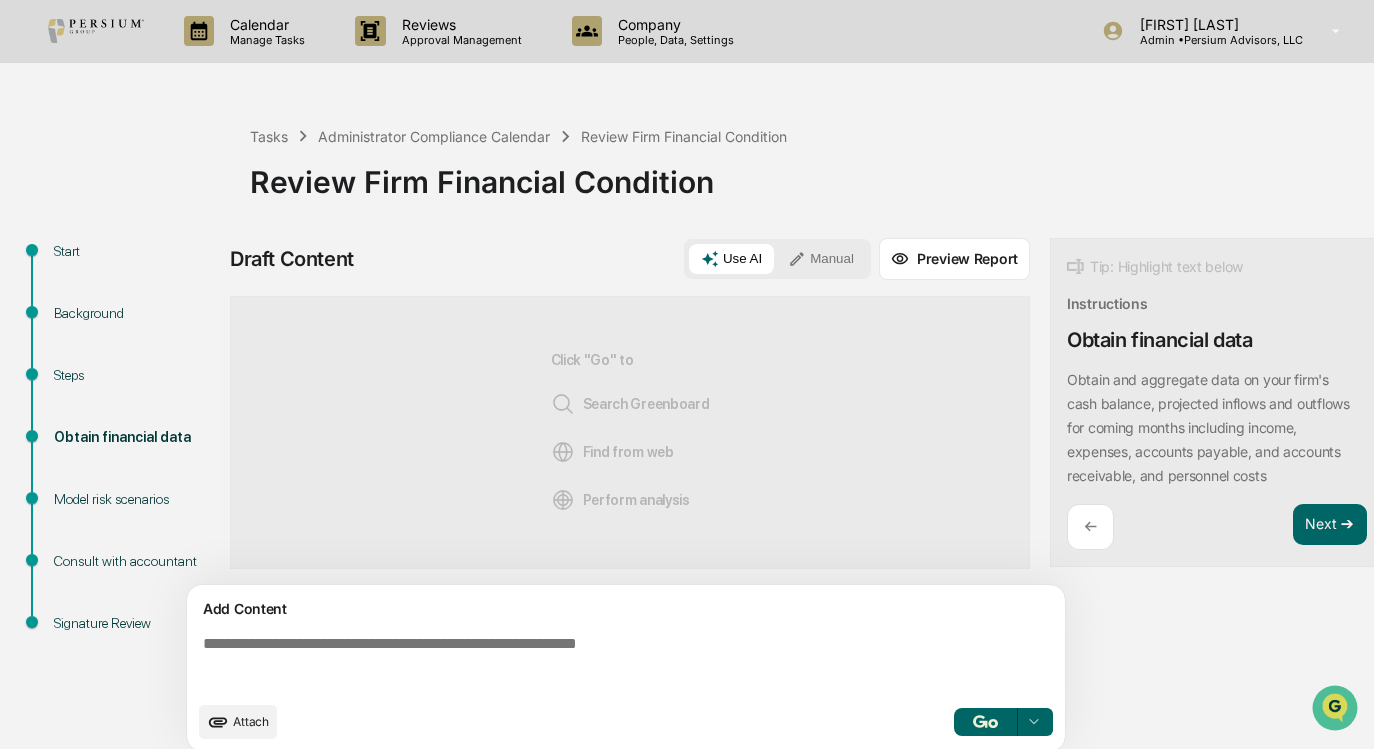 click on "Review Firm Financial Condition" at bounding box center (807, 174) 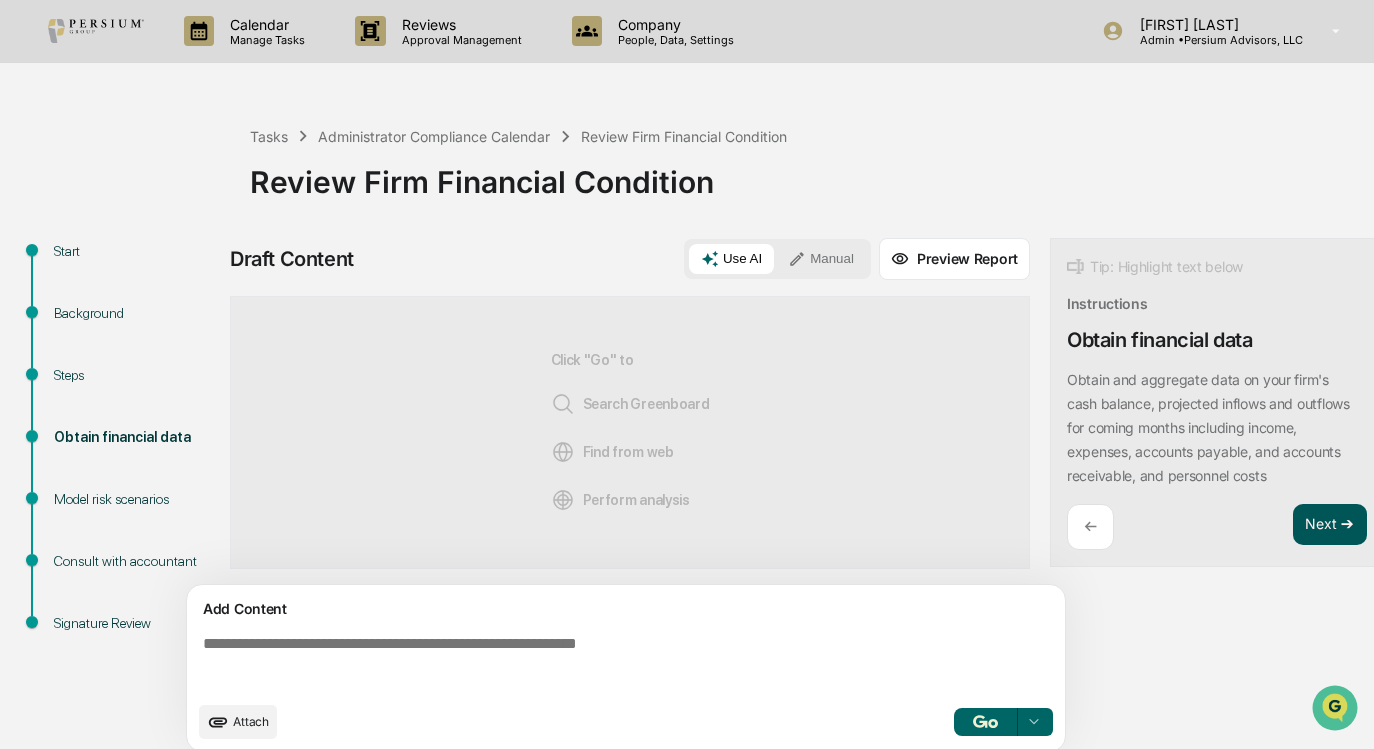 click on "Next ➔" at bounding box center [1330, 525] 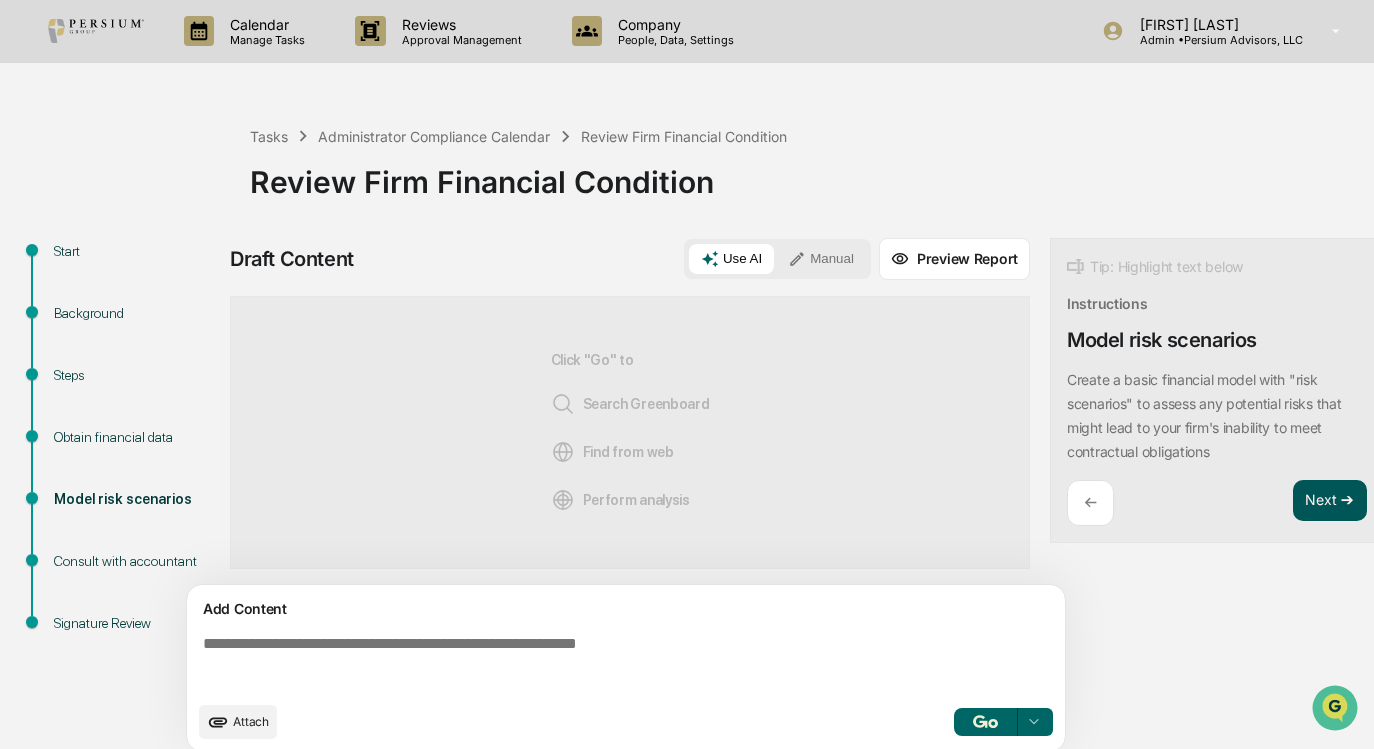 click on "Next ➔" at bounding box center [1330, 501] 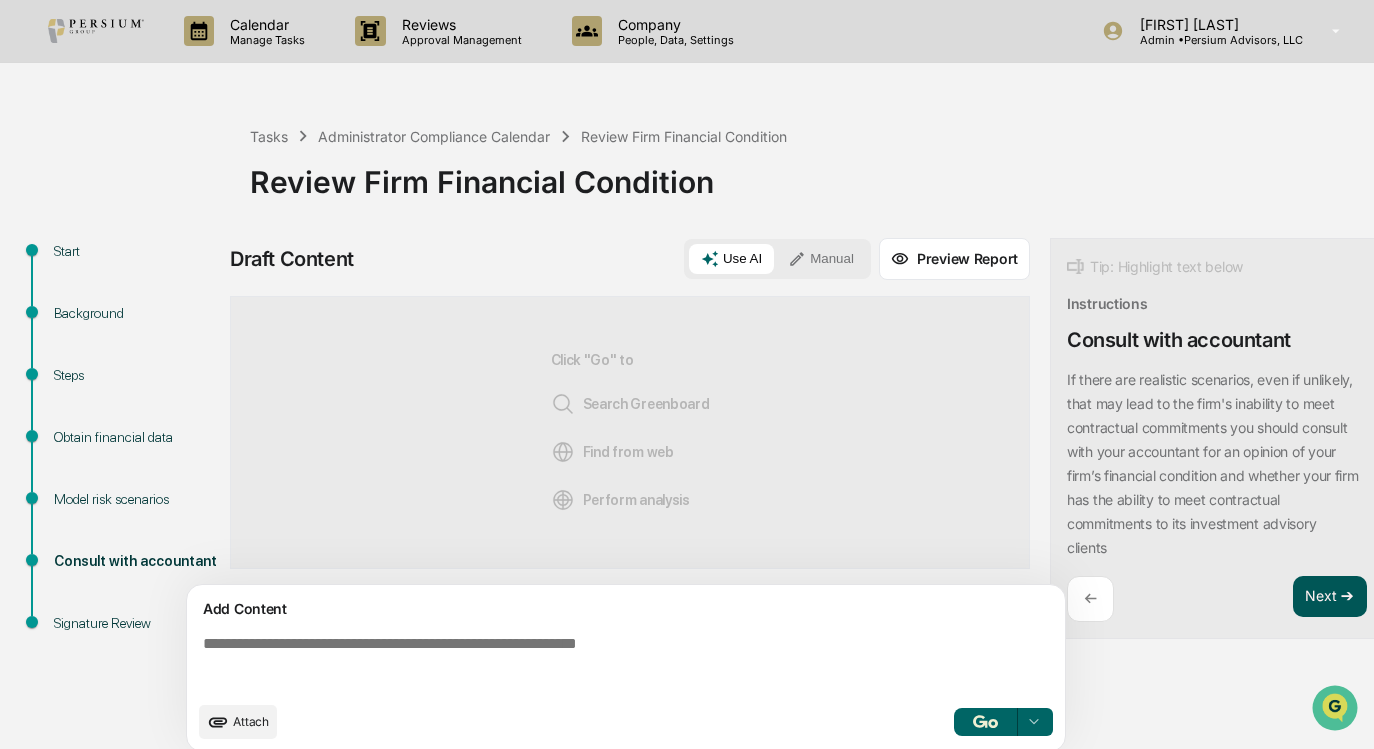 click on "Next ➔" at bounding box center (1330, 597) 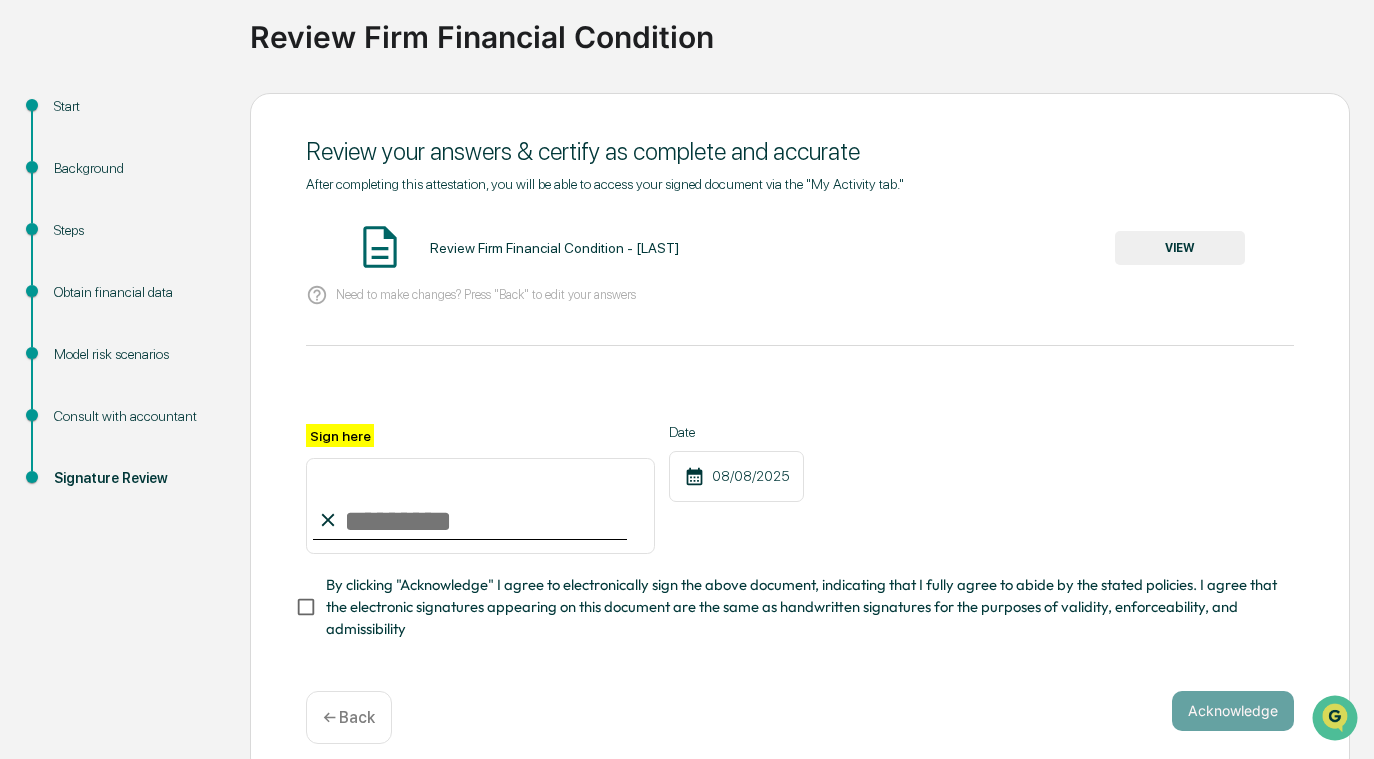 scroll, scrollTop: 170, scrollLeft: 0, axis: vertical 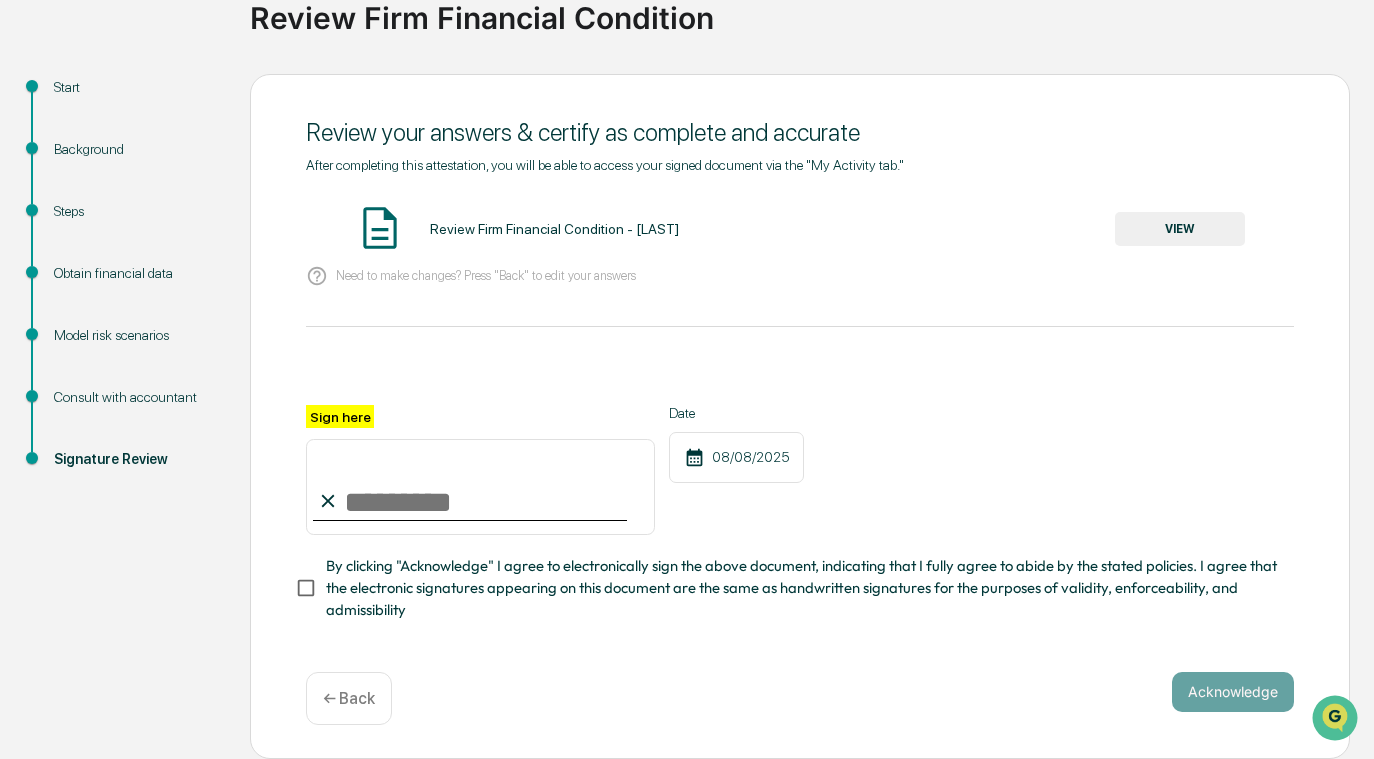 click on "VIEW" at bounding box center [1180, 229] 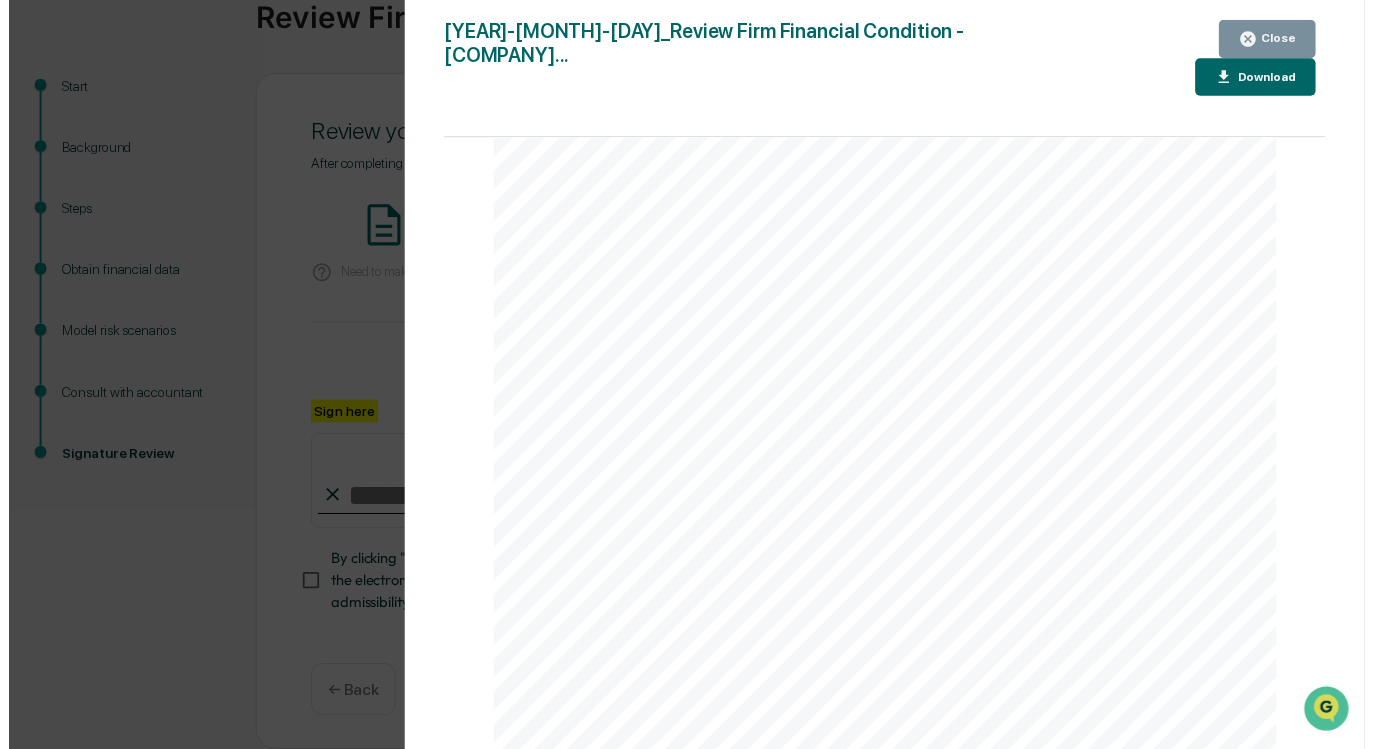 scroll, scrollTop: 509, scrollLeft: 0, axis: vertical 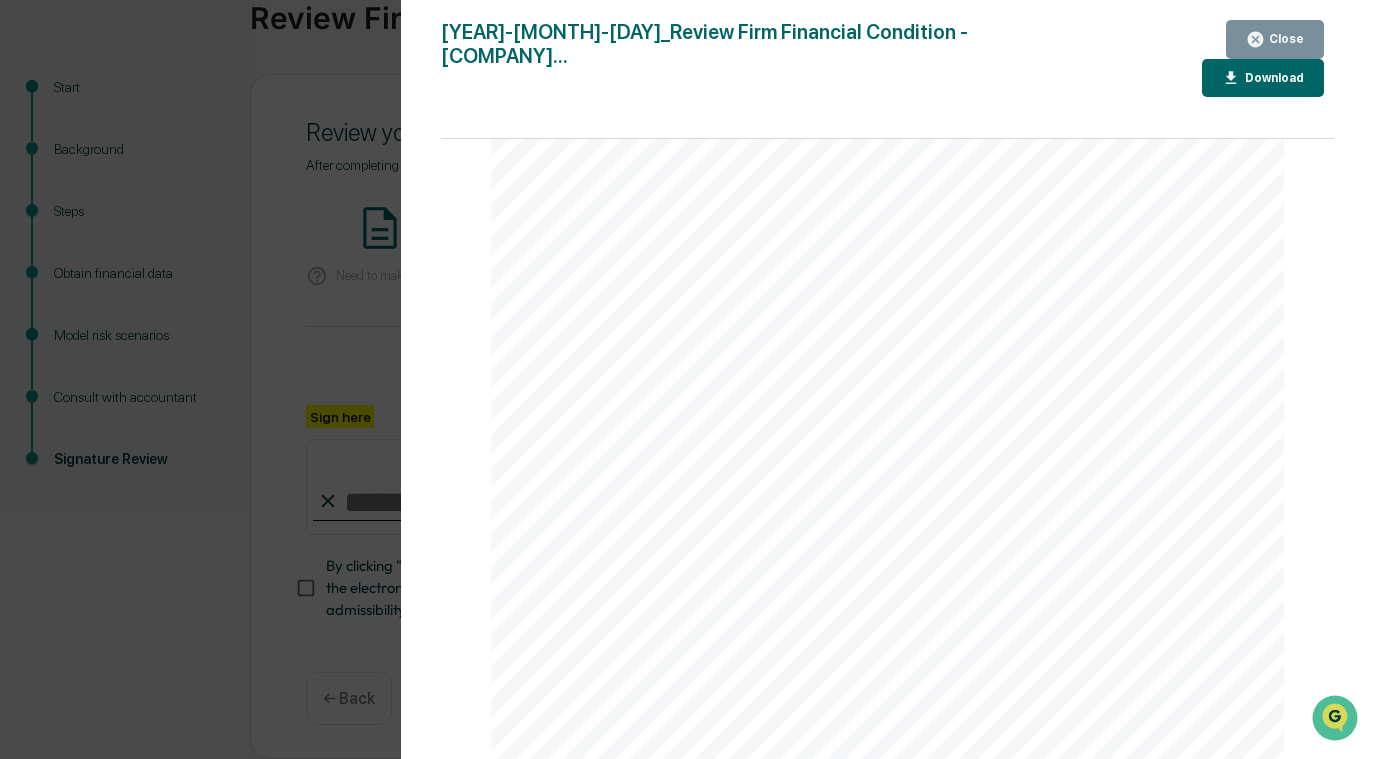 click 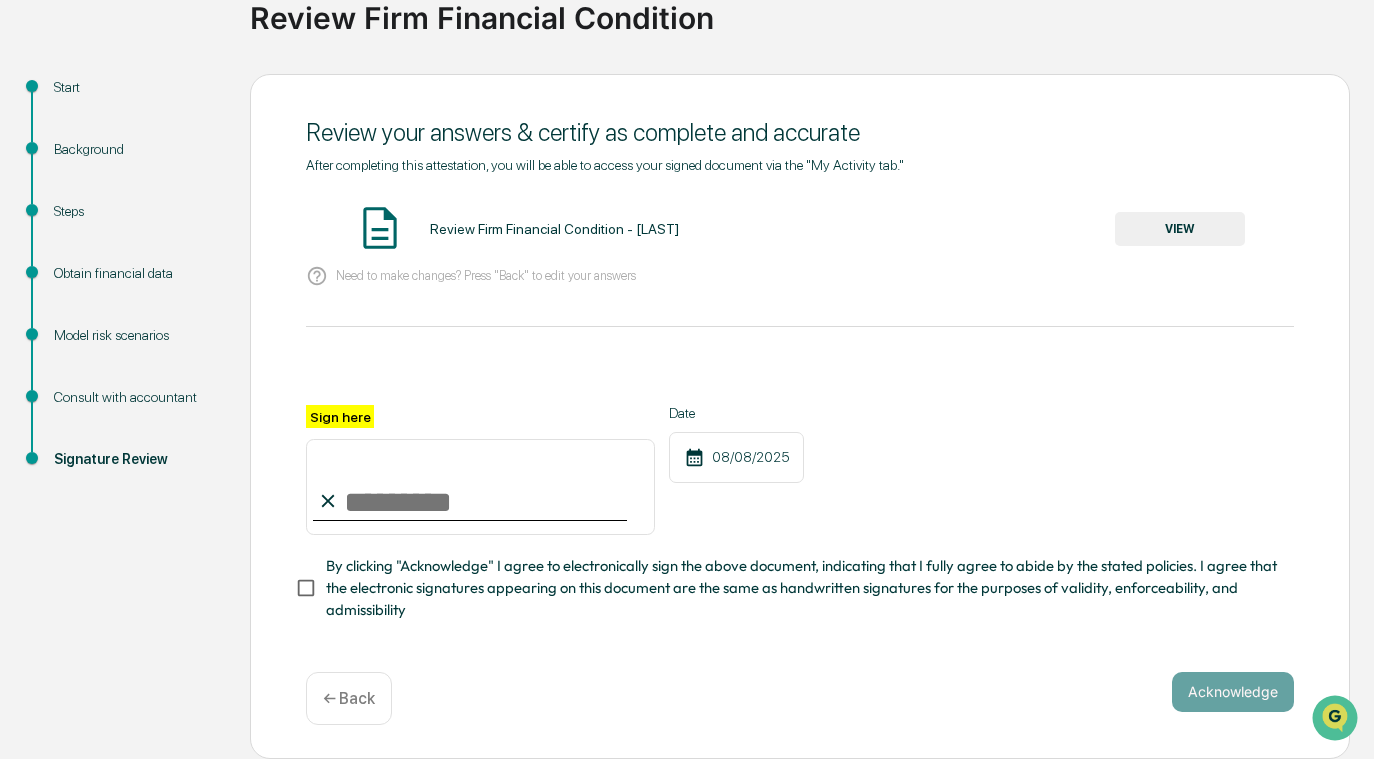 click on "Sign here" at bounding box center [480, 487] 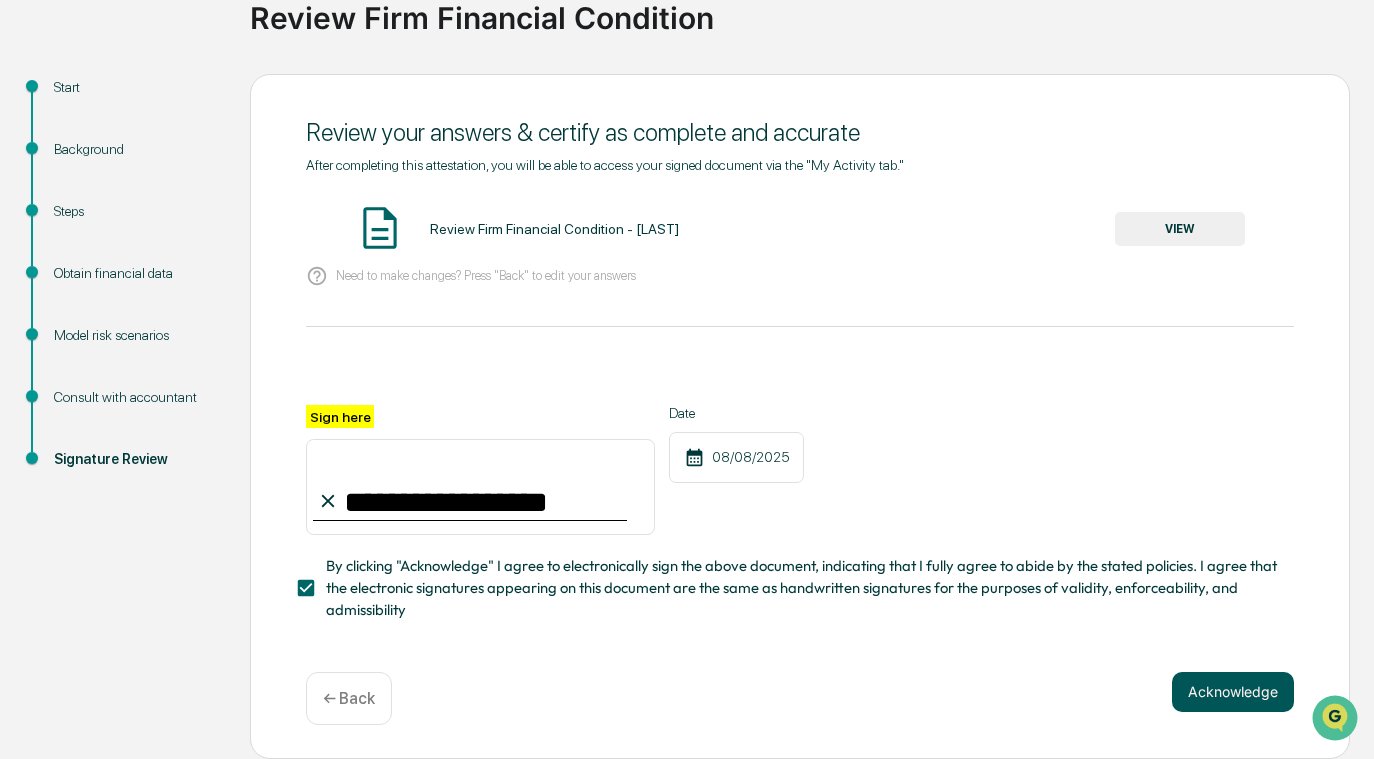 click on "Acknowledge" at bounding box center (1233, 692) 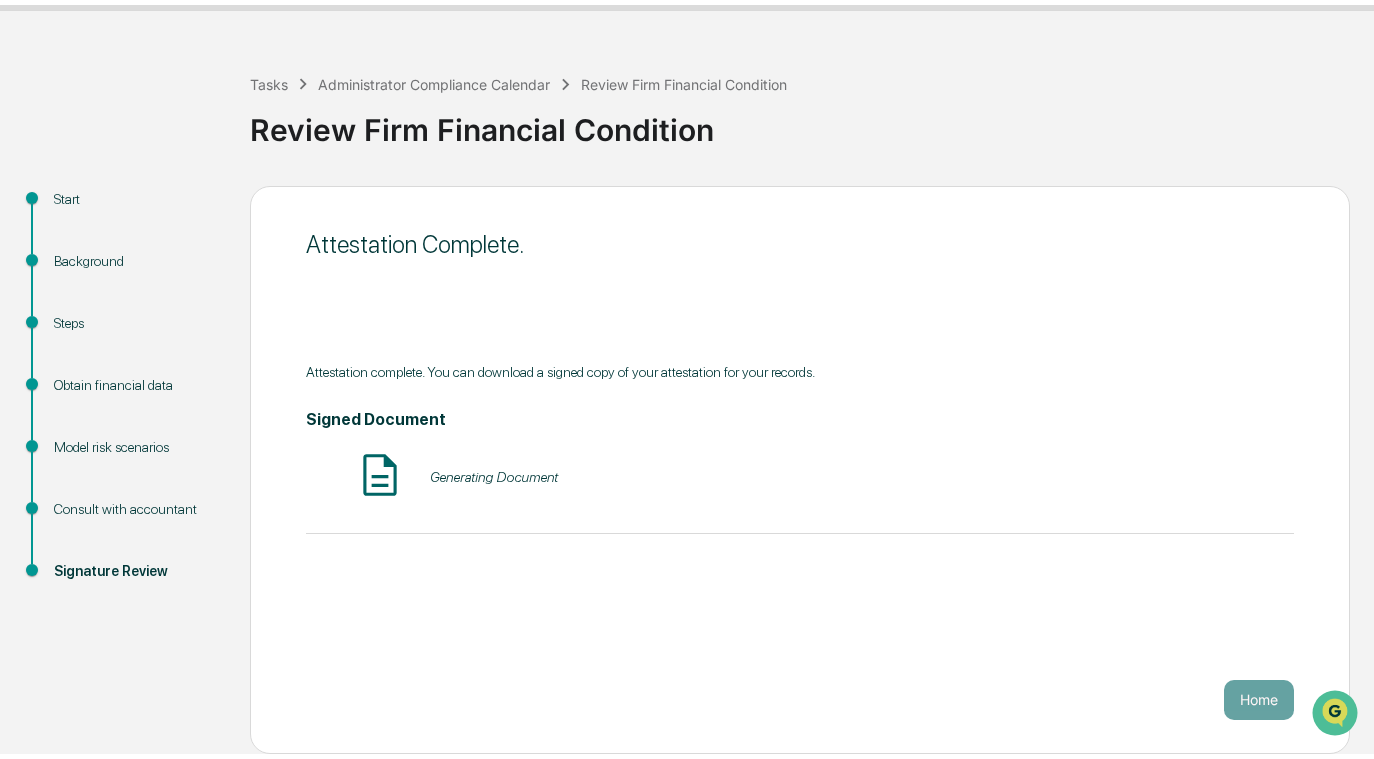 scroll, scrollTop: 46, scrollLeft: 0, axis: vertical 